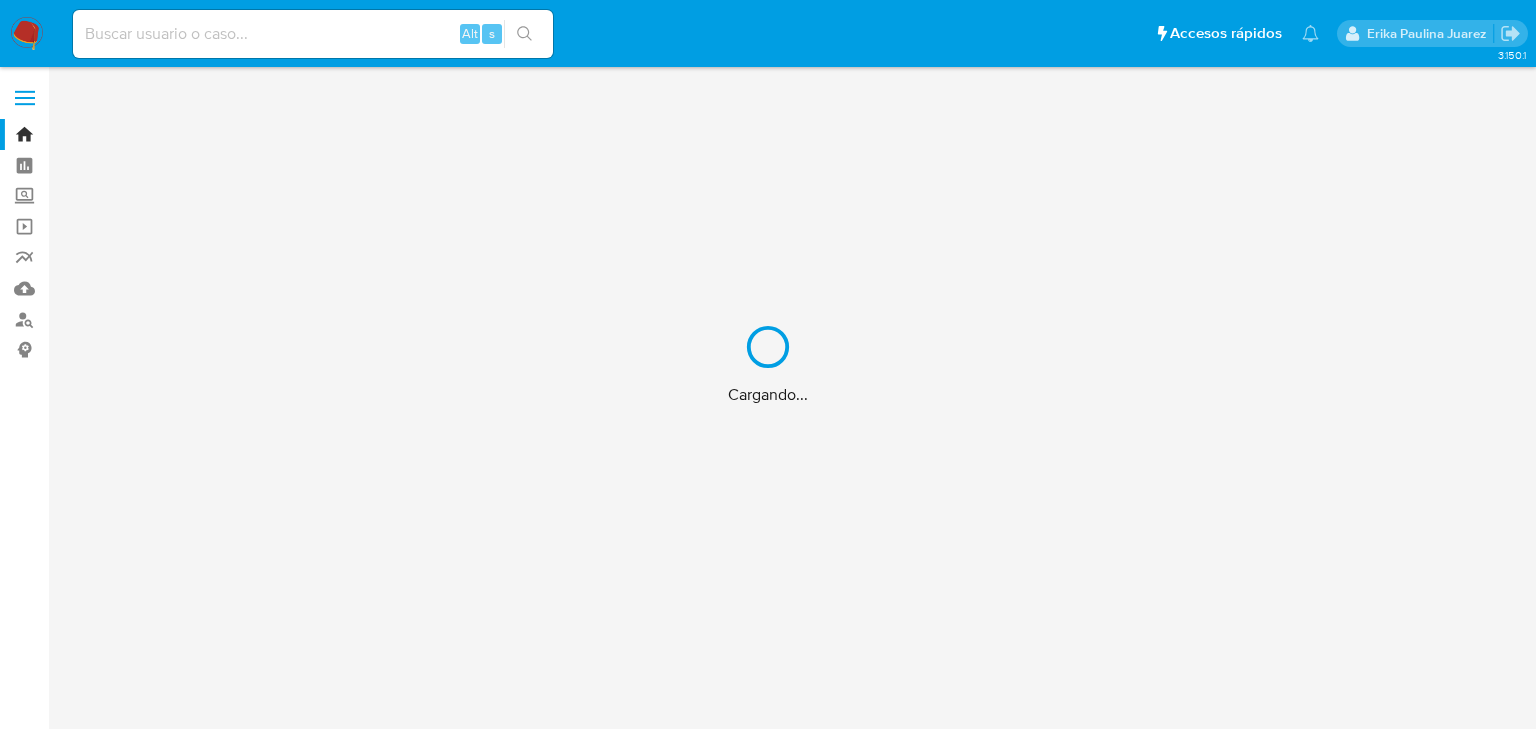 scroll, scrollTop: 0, scrollLeft: 0, axis: both 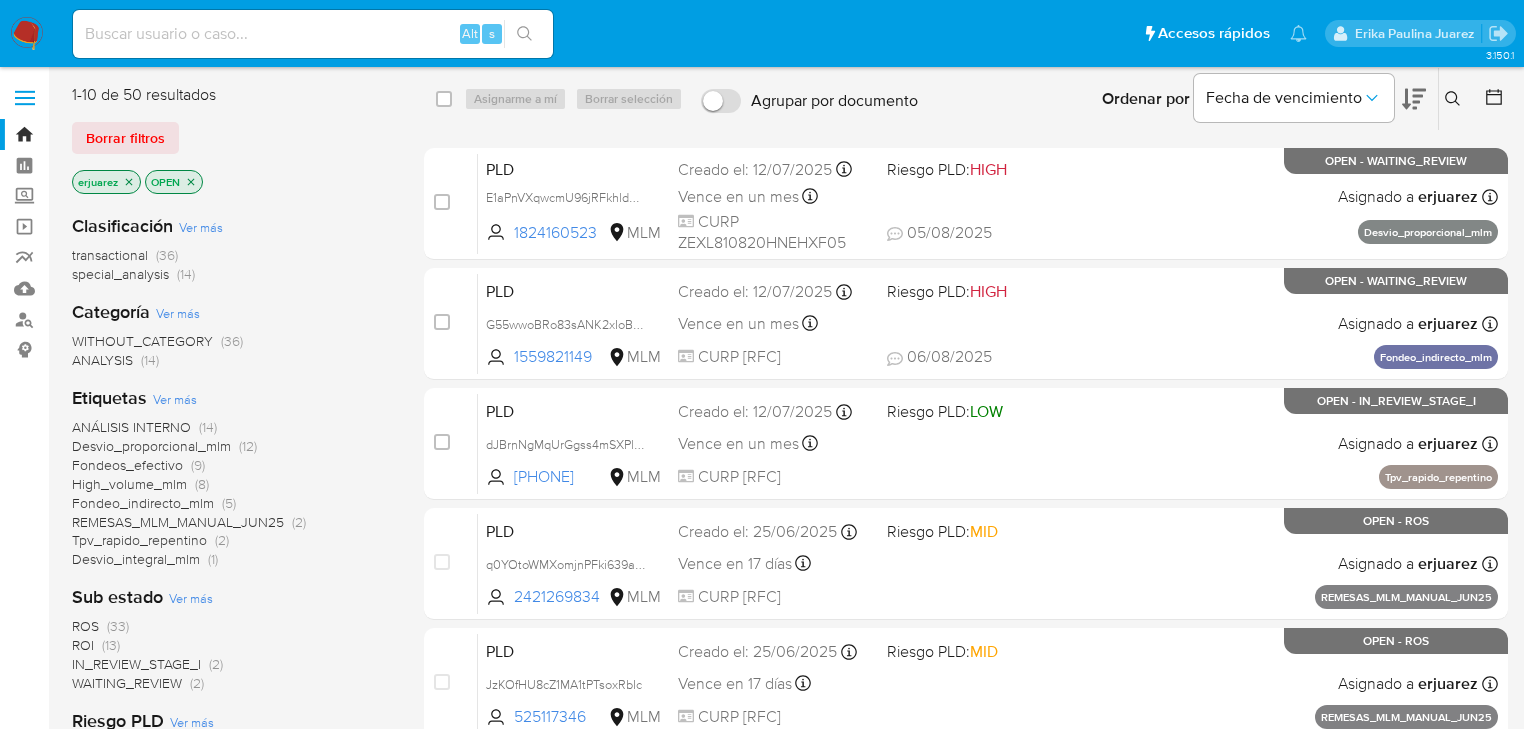 drag, startPoint x: 1448, startPoint y: 95, endPoint x: 1424, endPoint y: 102, distance: 25 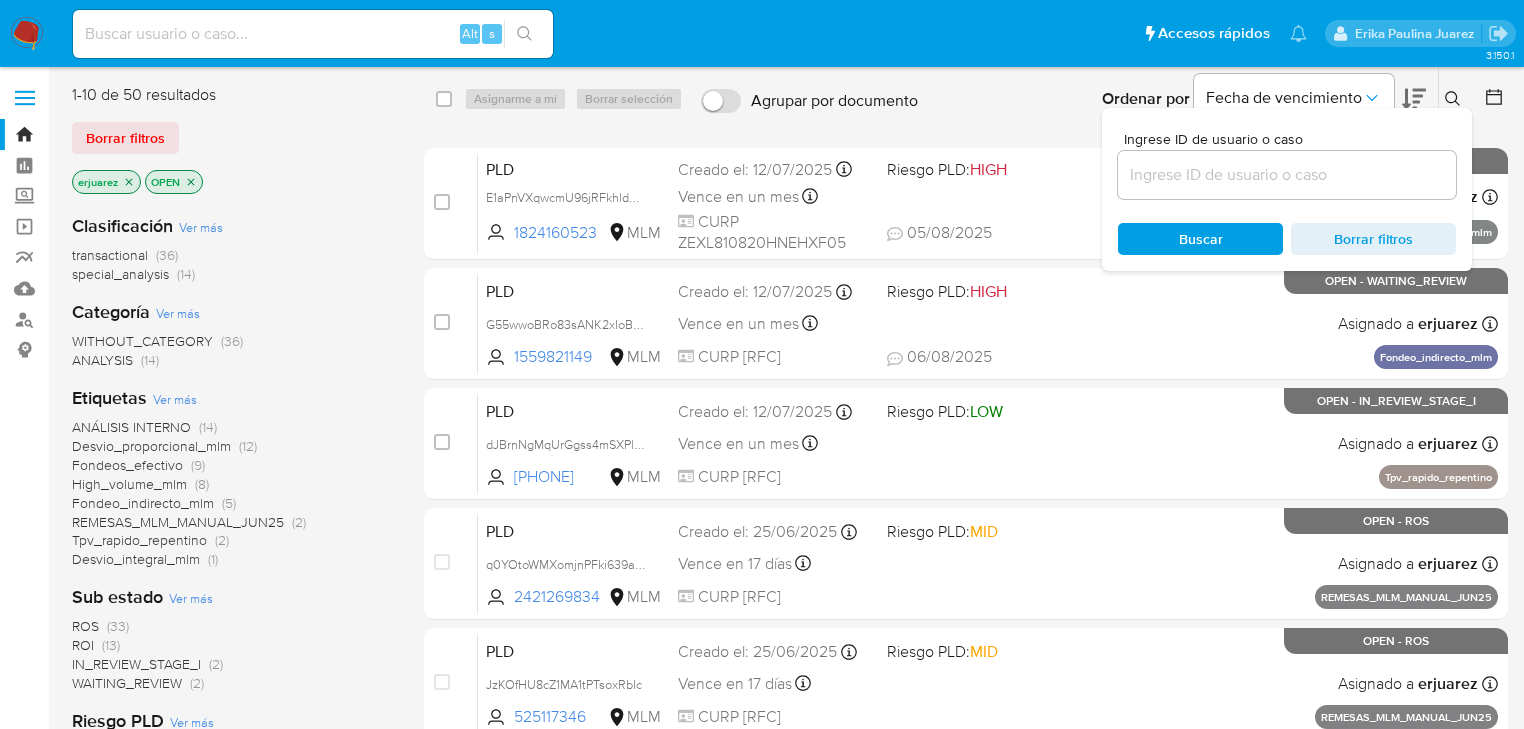 click at bounding box center (1287, 175) 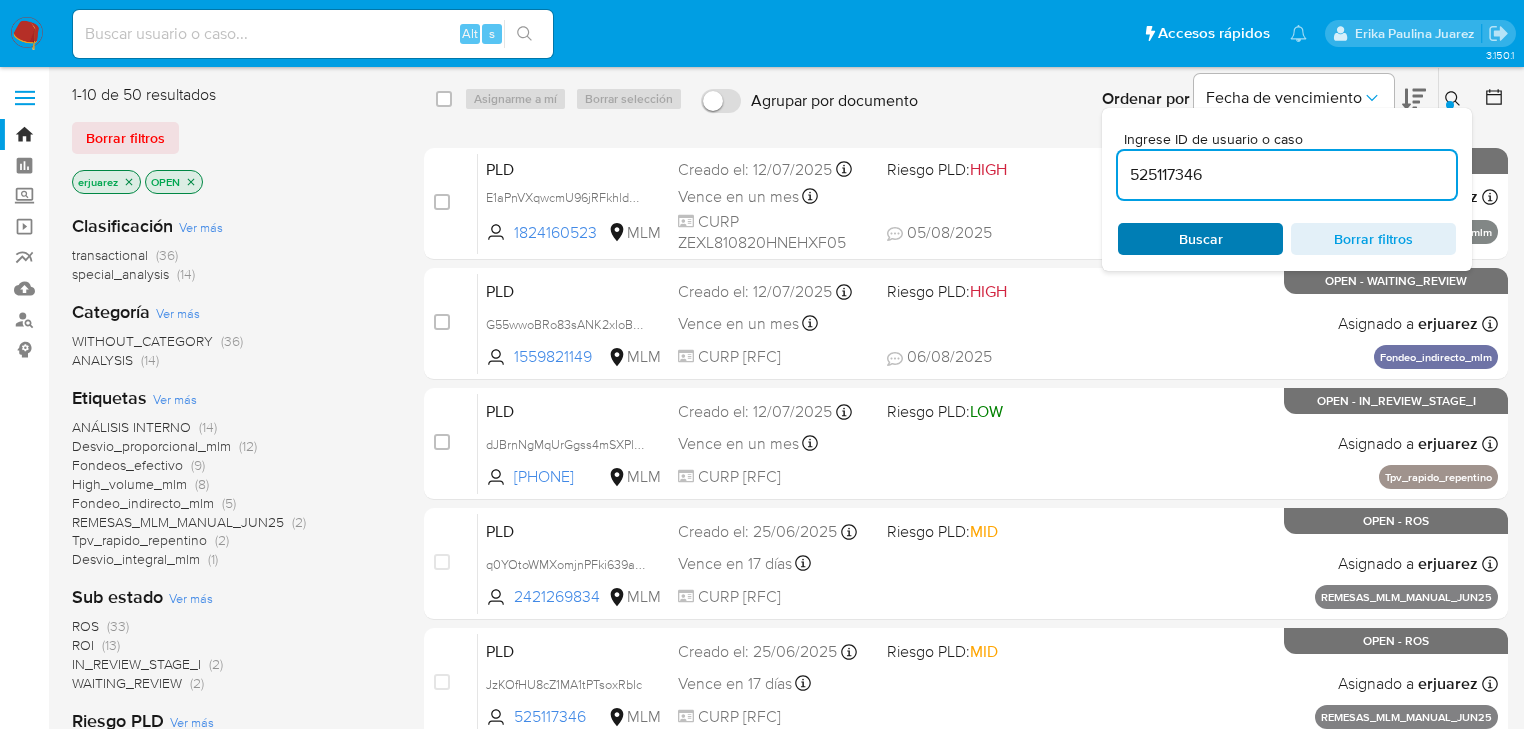 type on "525117346" 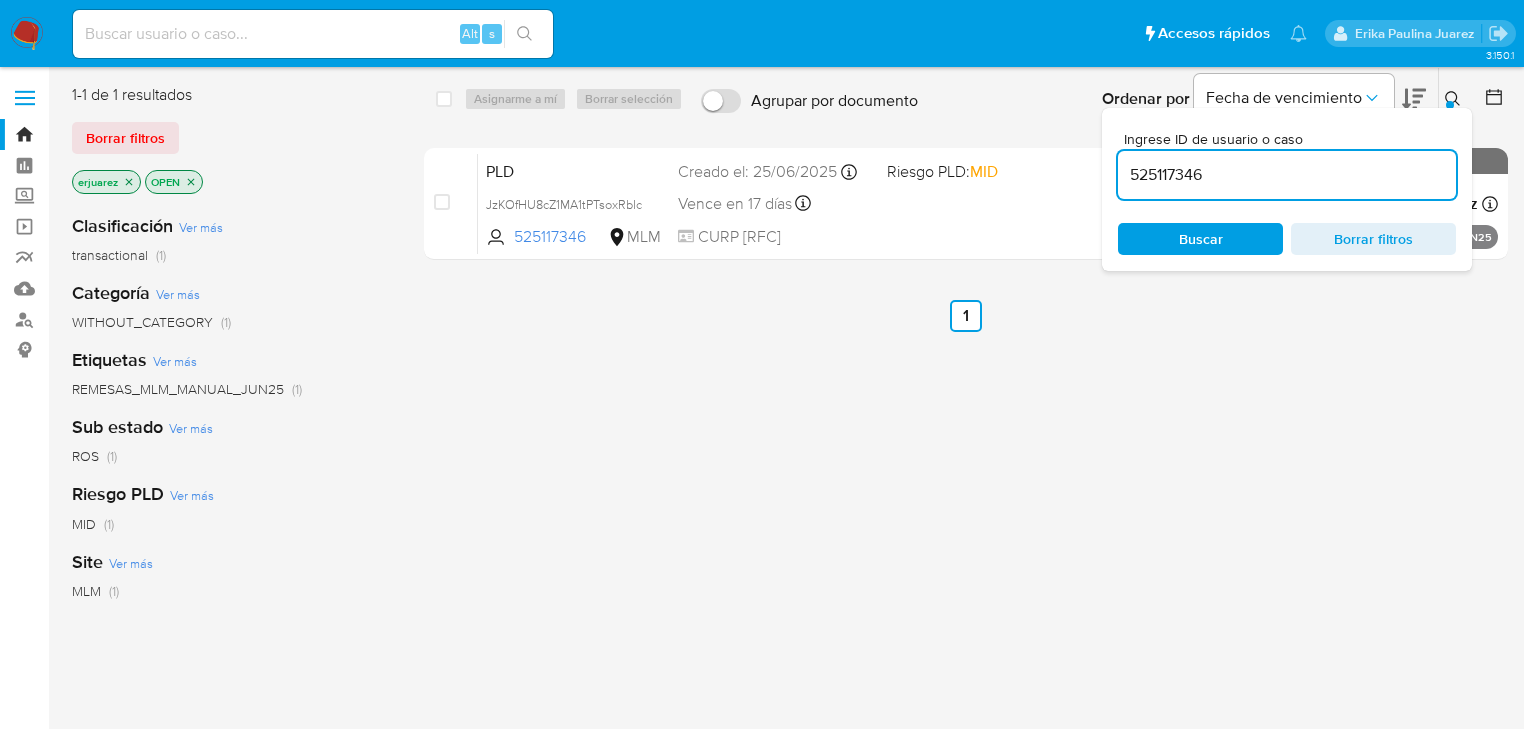 click 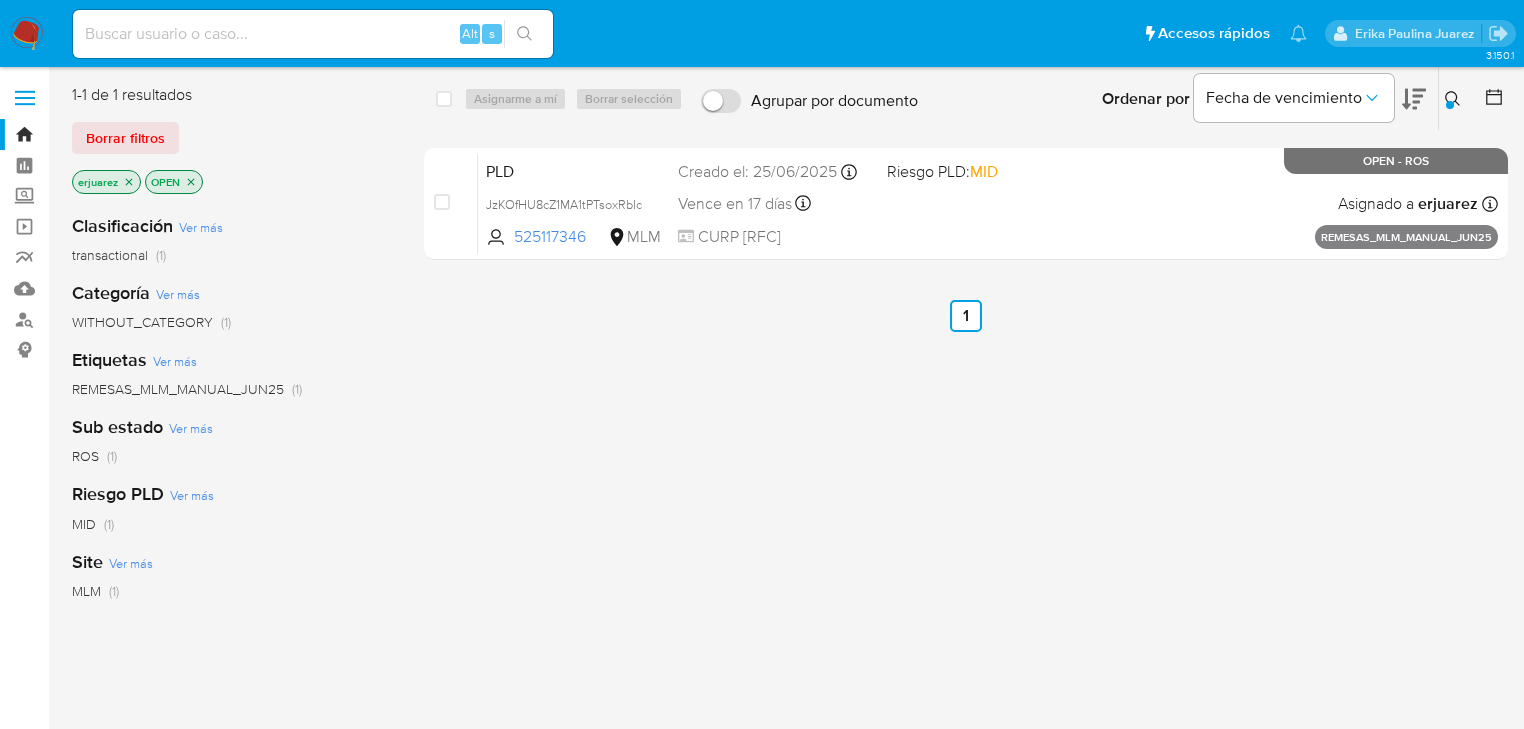 click at bounding box center [313, 34] 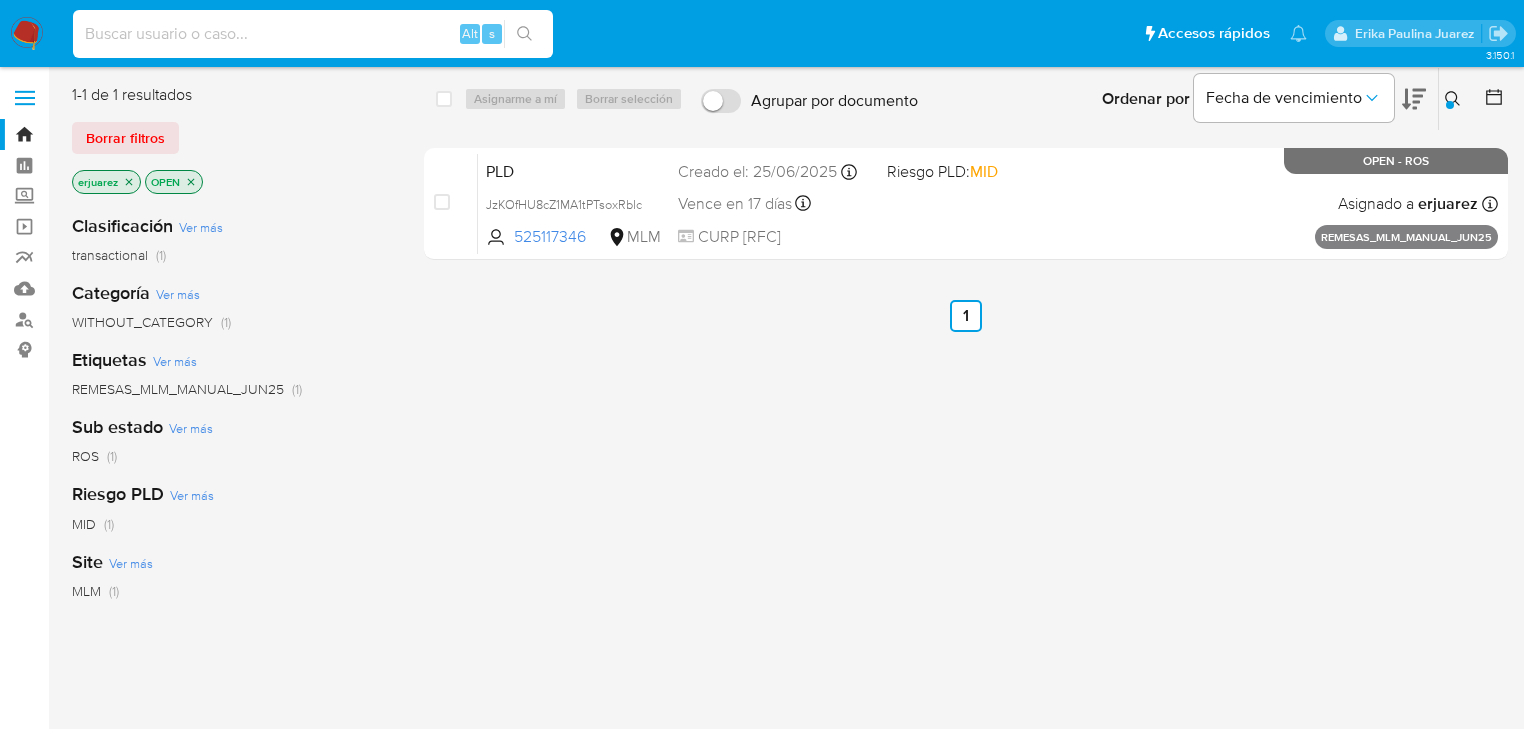click at bounding box center [313, 34] 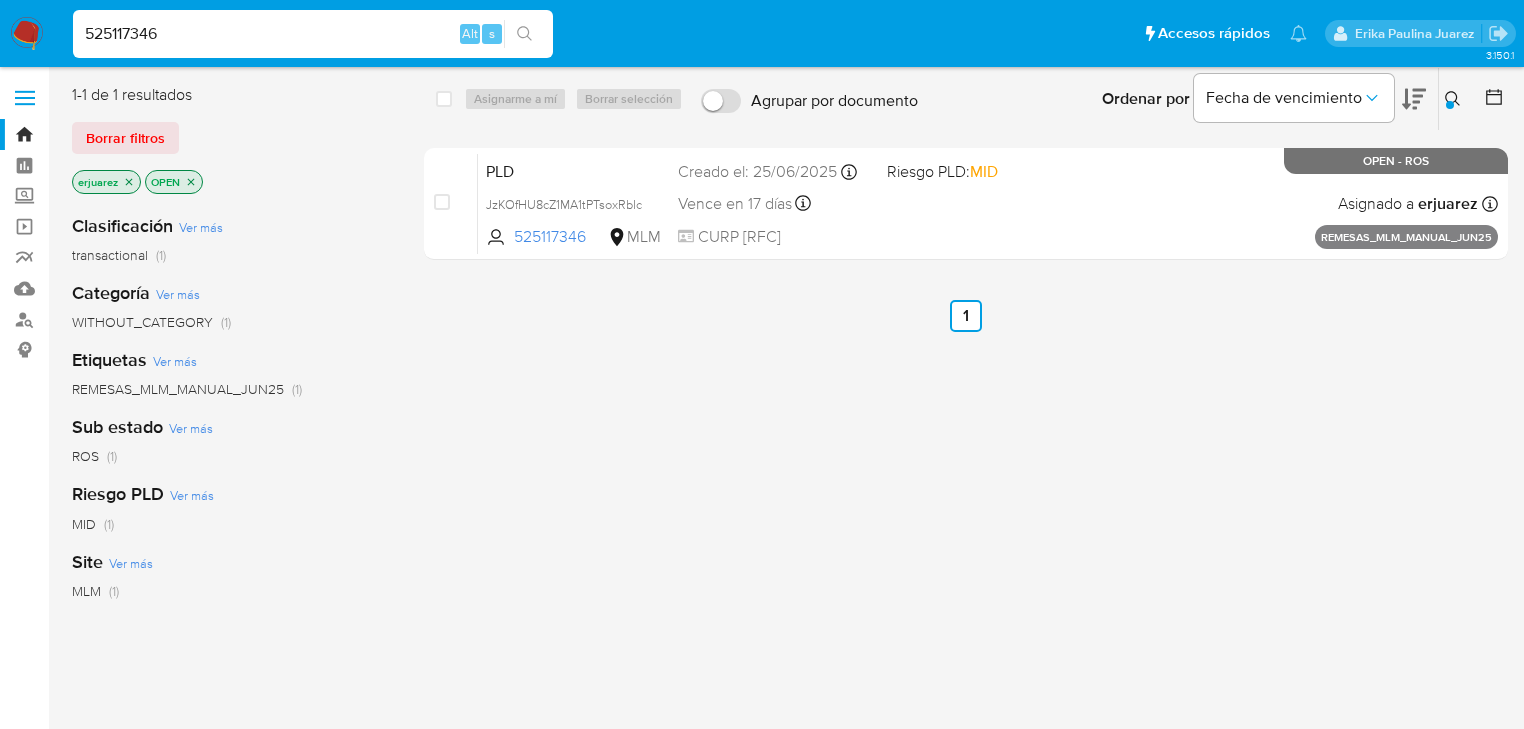 type on "525117346" 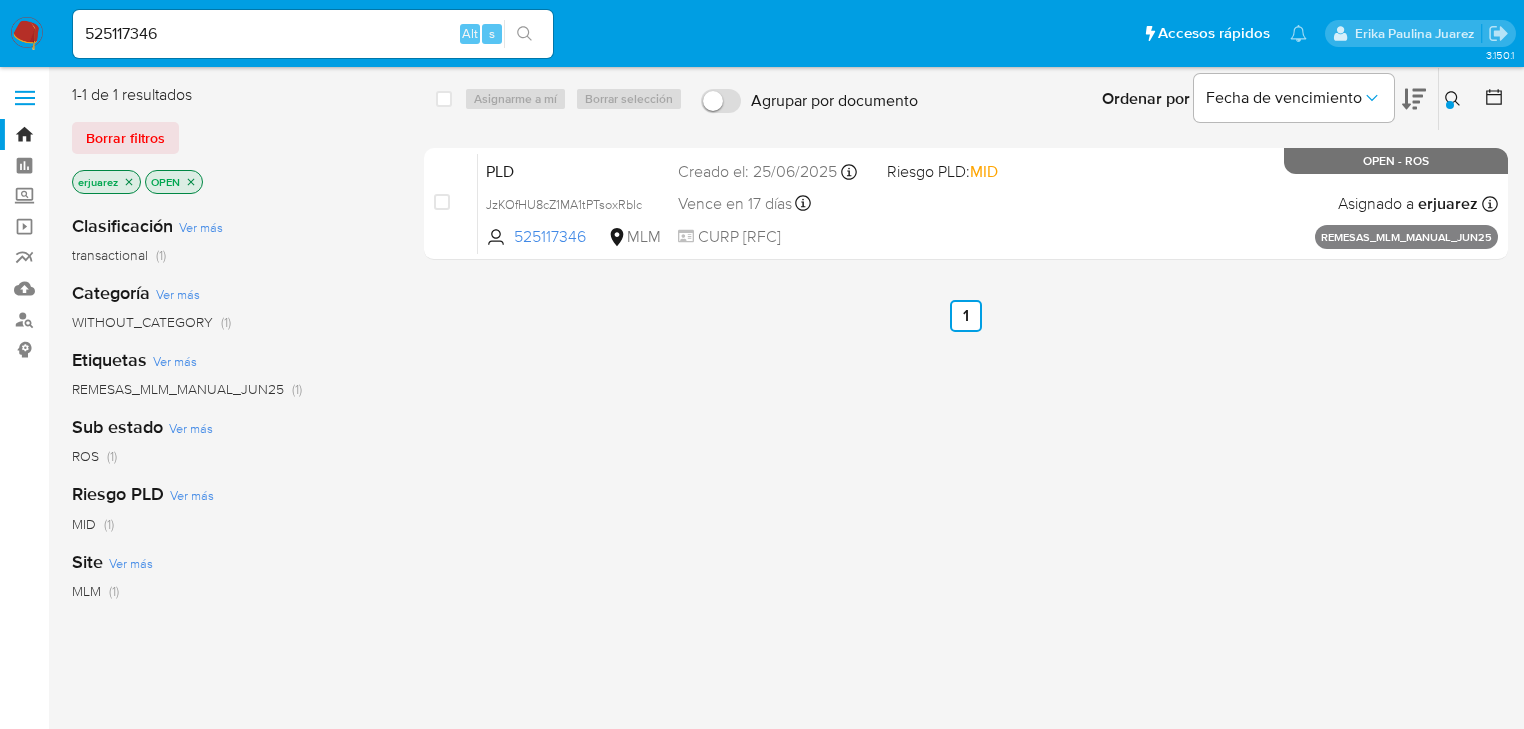 click on "525117346" at bounding box center [313, 34] 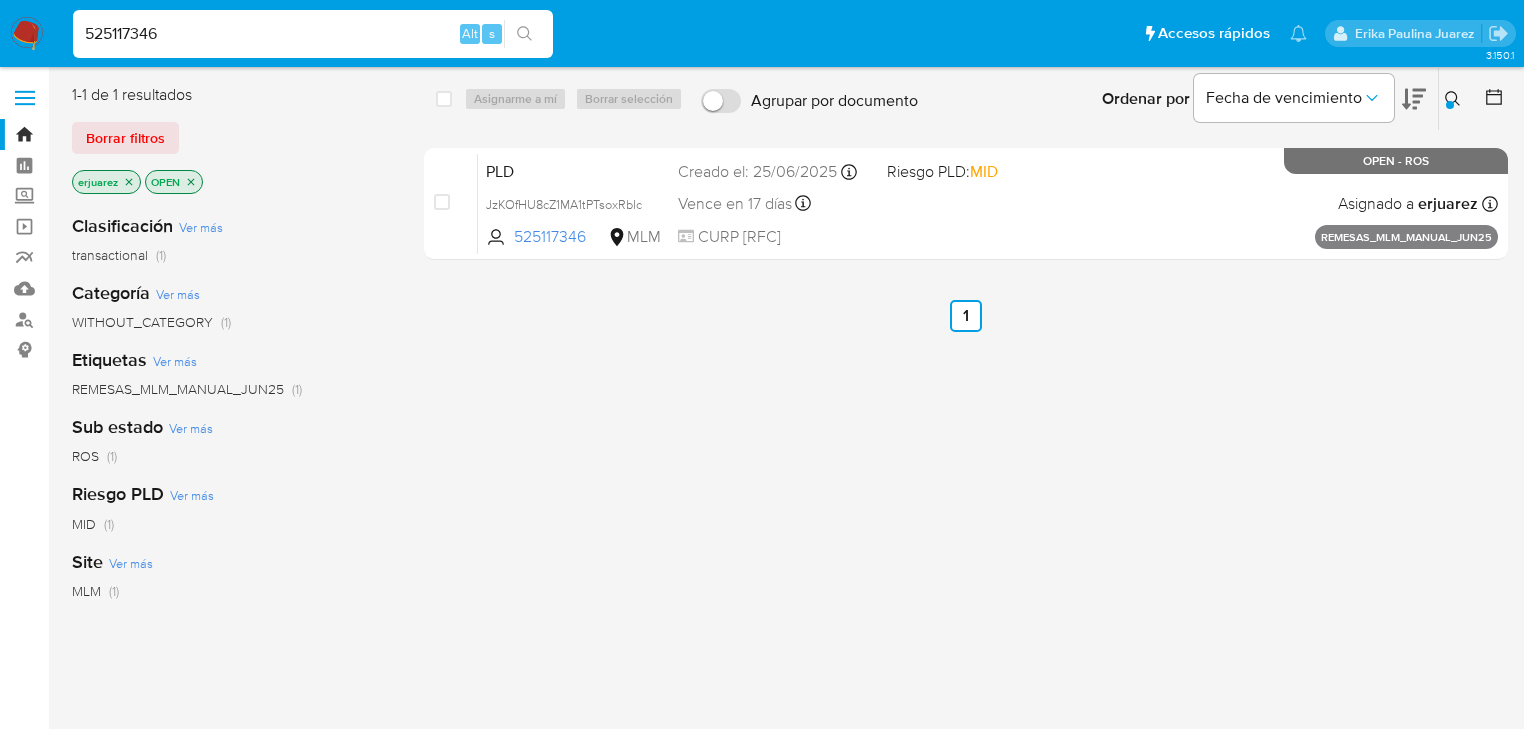 click on "525117346" at bounding box center [313, 34] 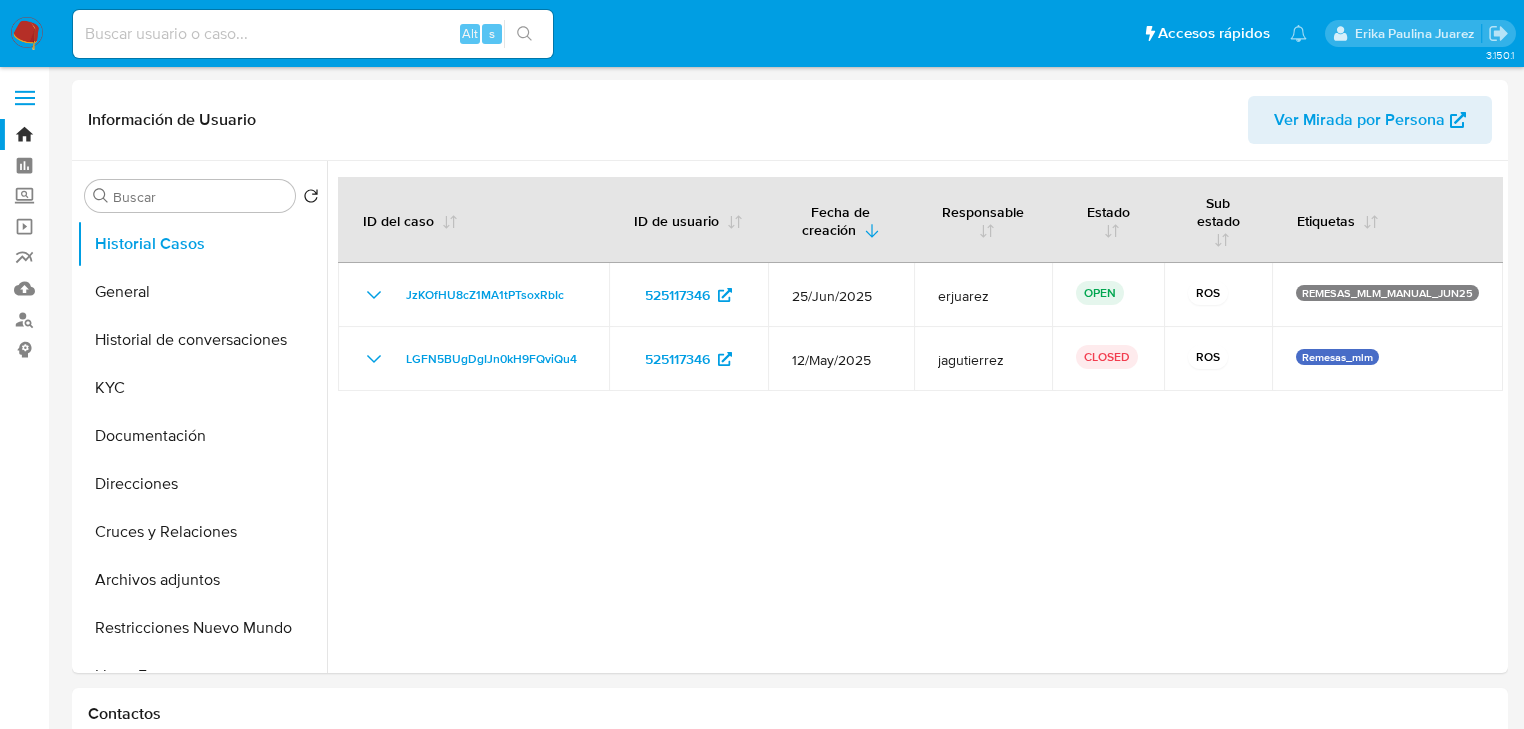 select on "10" 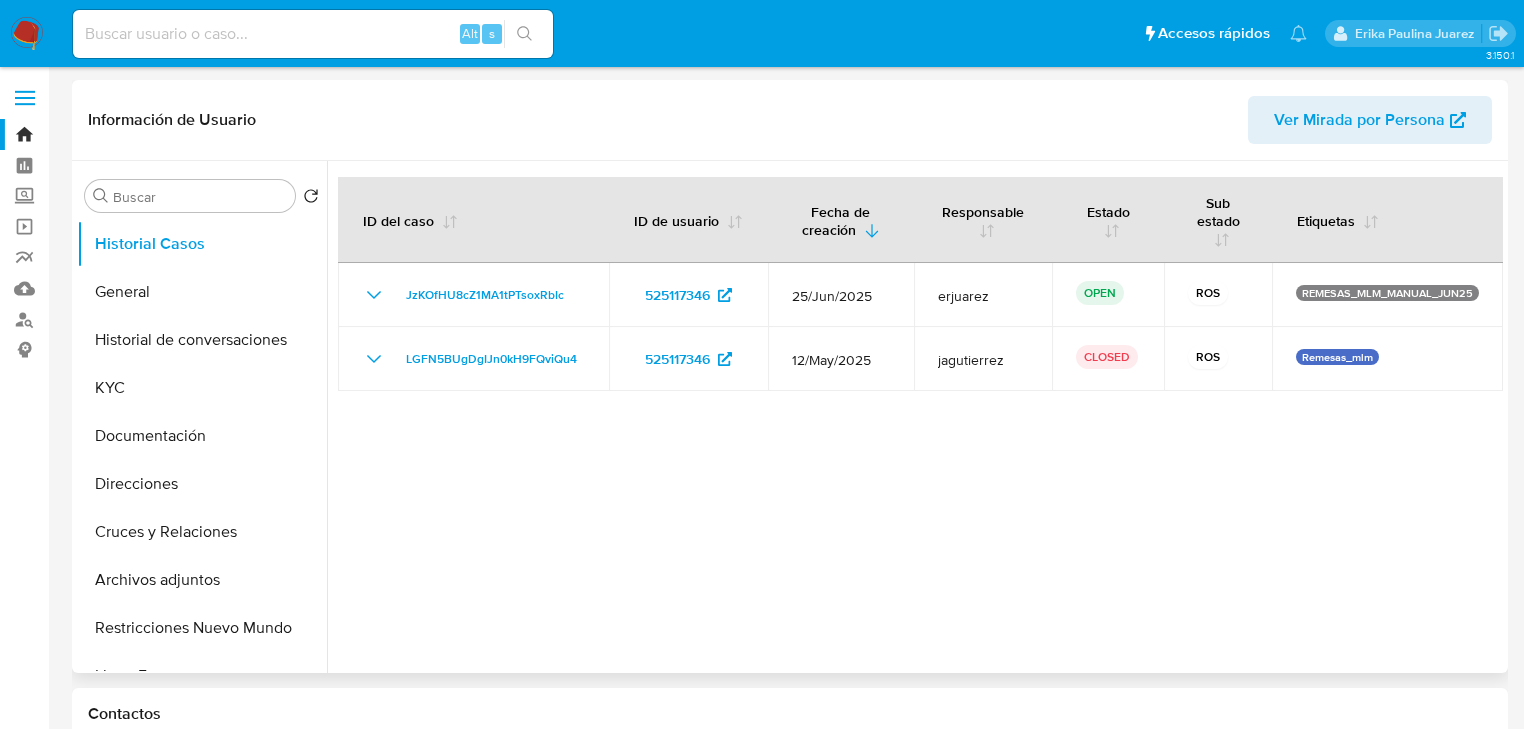 drag, startPoint x: 209, startPoint y: 341, endPoint x: 367, endPoint y: 345, distance: 158.05063 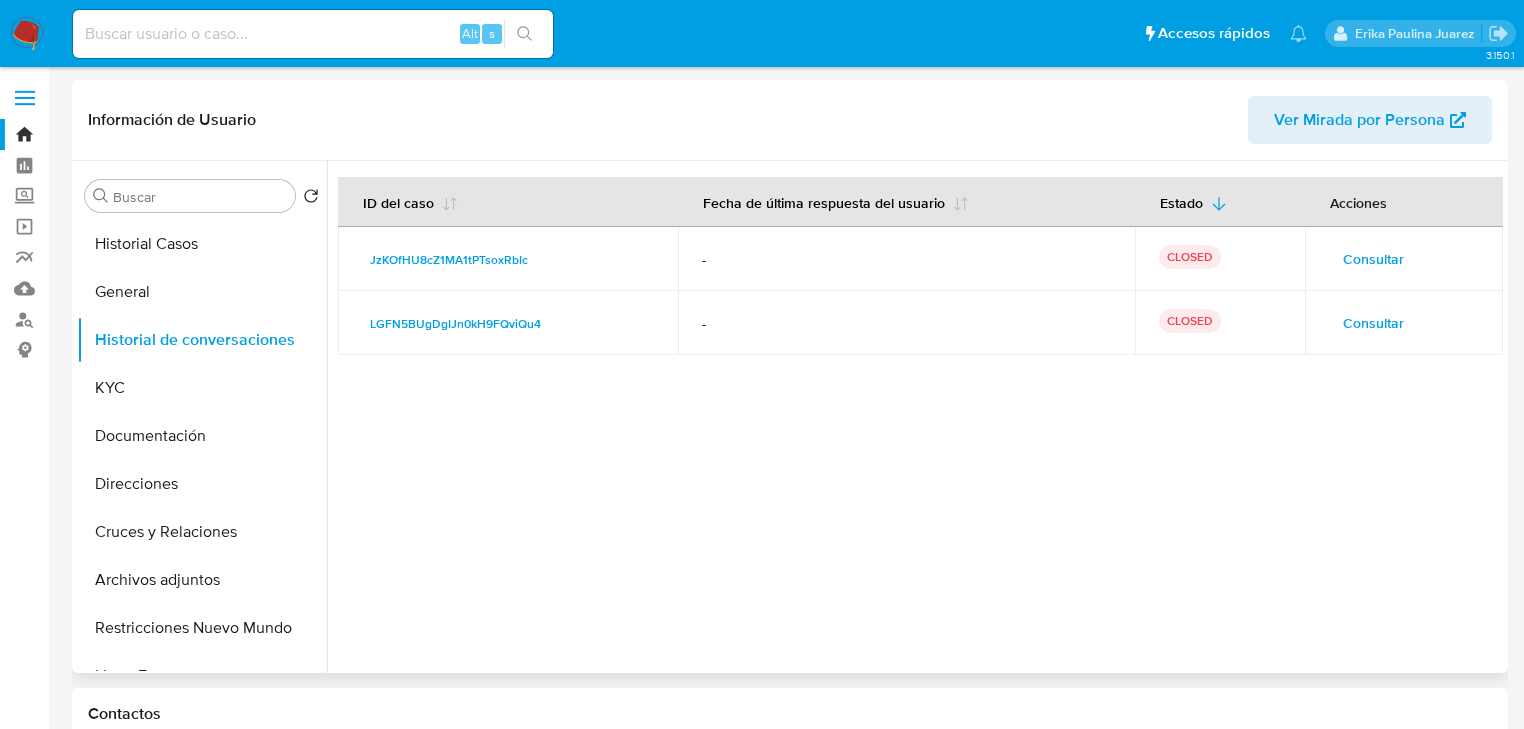 click on "Consultar" at bounding box center [1373, 259] 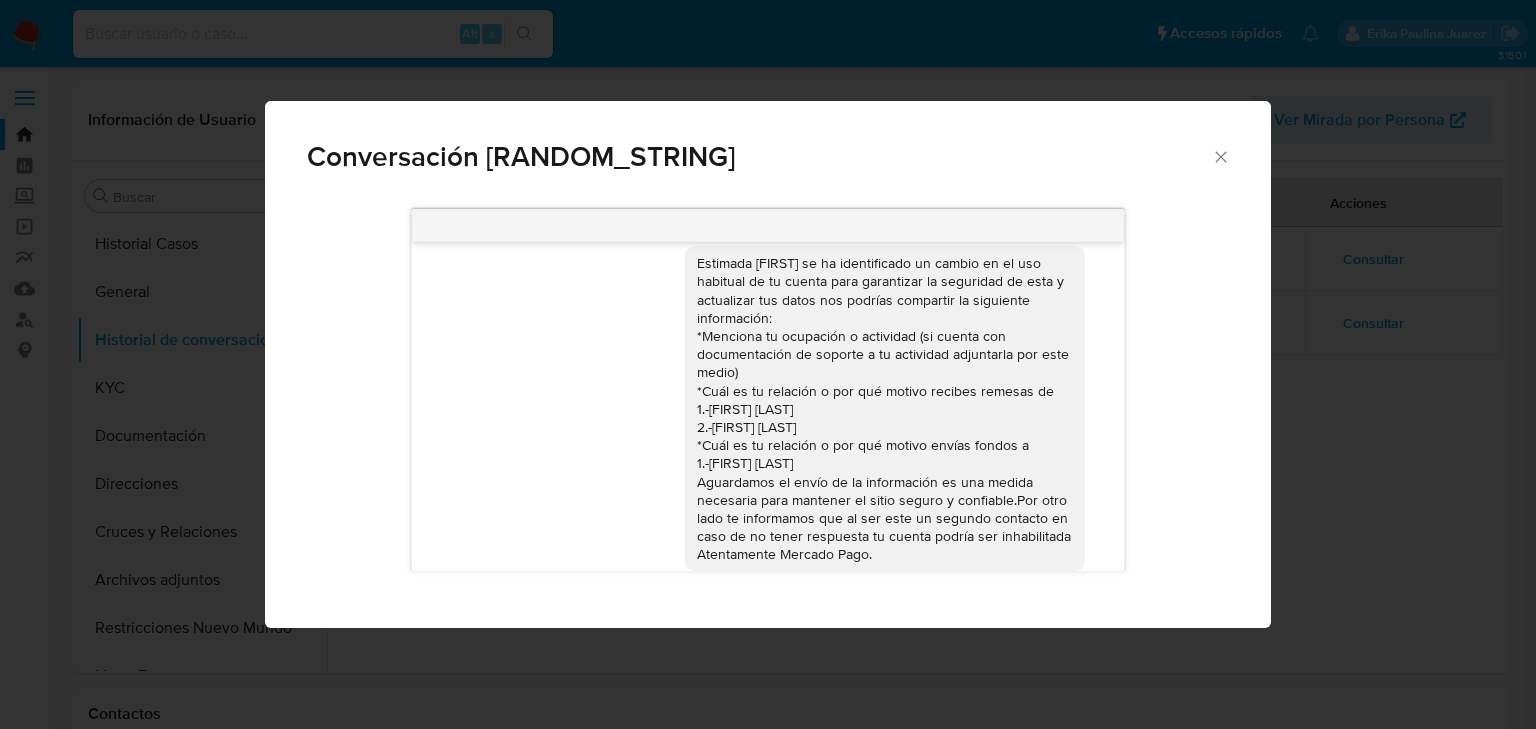 scroll, scrollTop: 0, scrollLeft: 0, axis: both 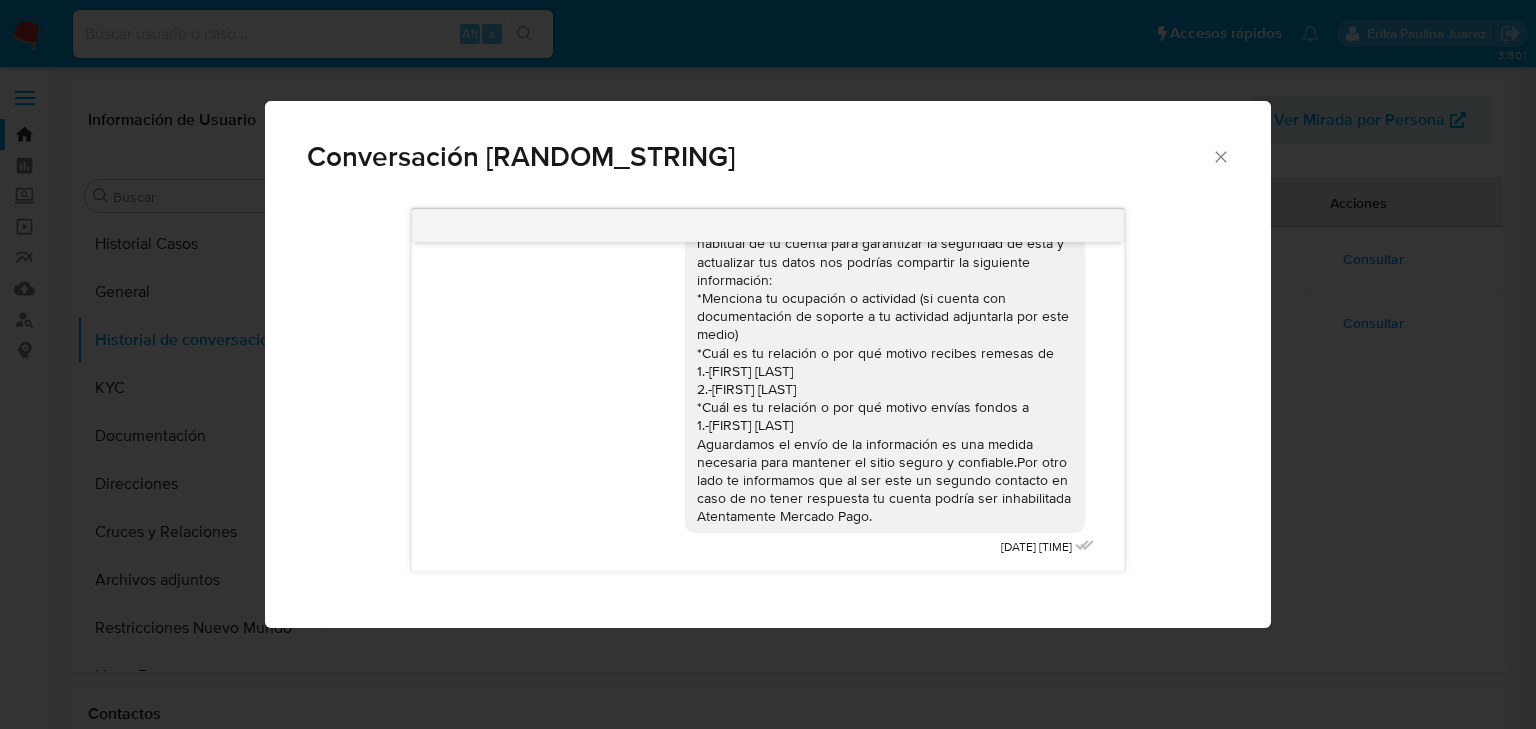 drag, startPoint x: 688, startPoint y: 284, endPoint x: 896, endPoint y: 520, distance: 314.57907 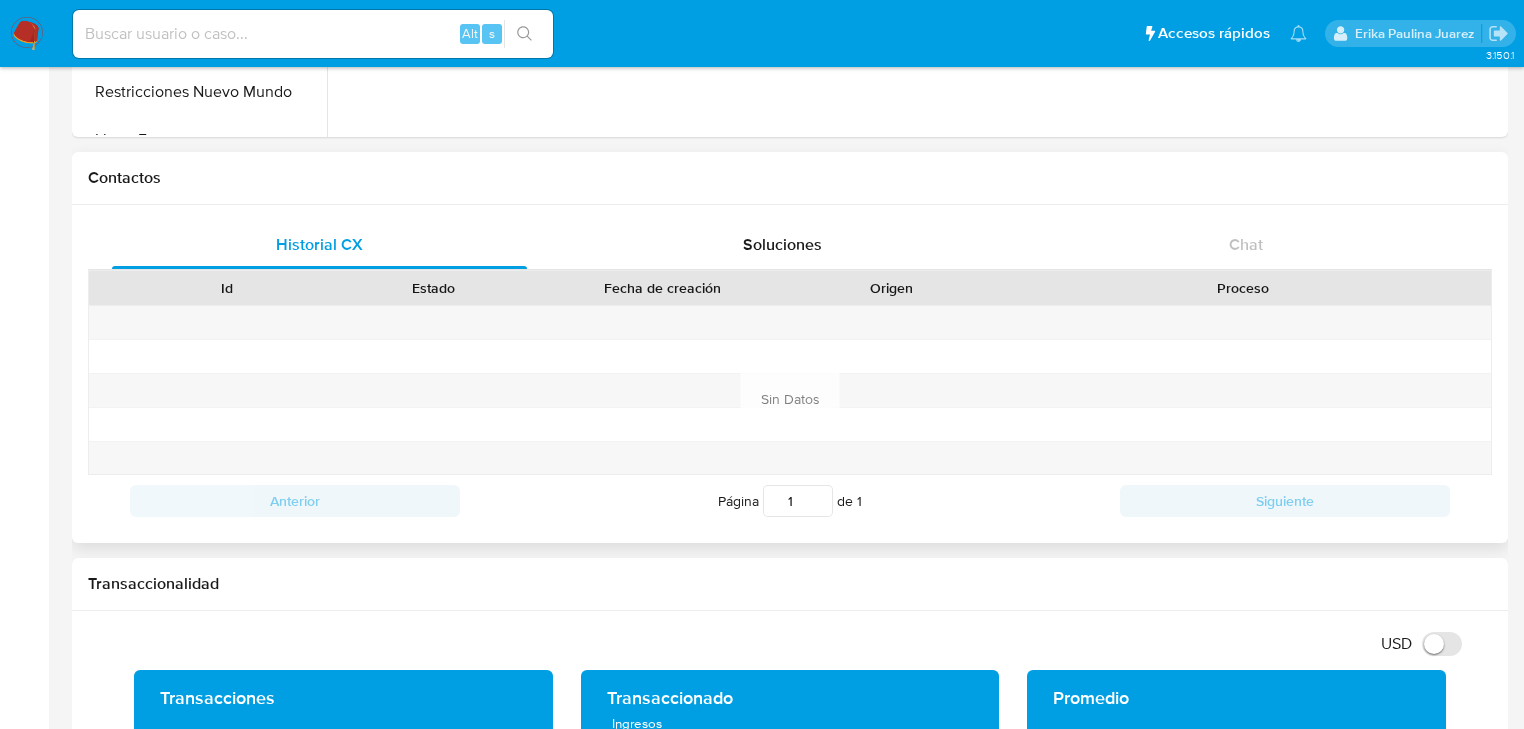 scroll, scrollTop: 560, scrollLeft: 0, axis: vertical 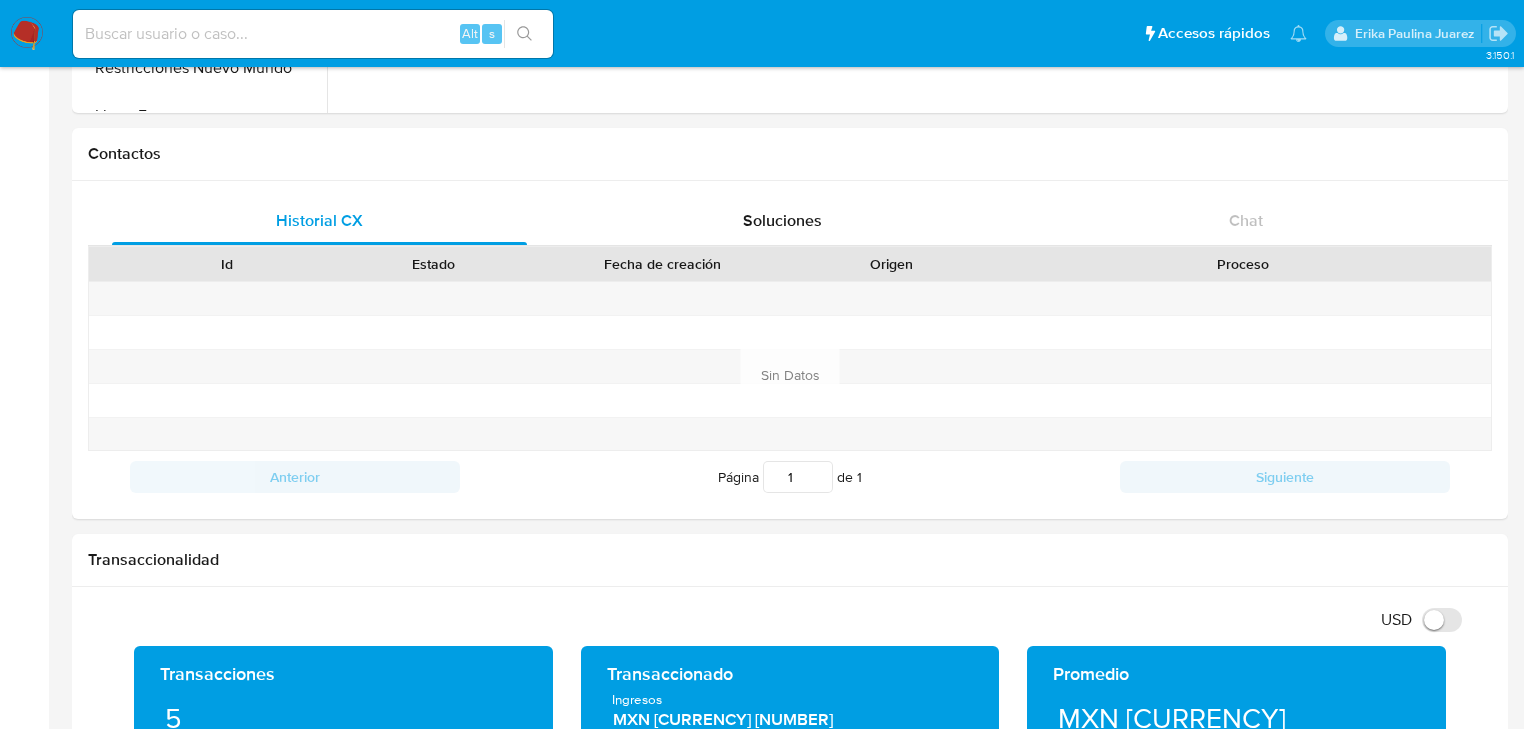 click at bounding box center [27, 34] 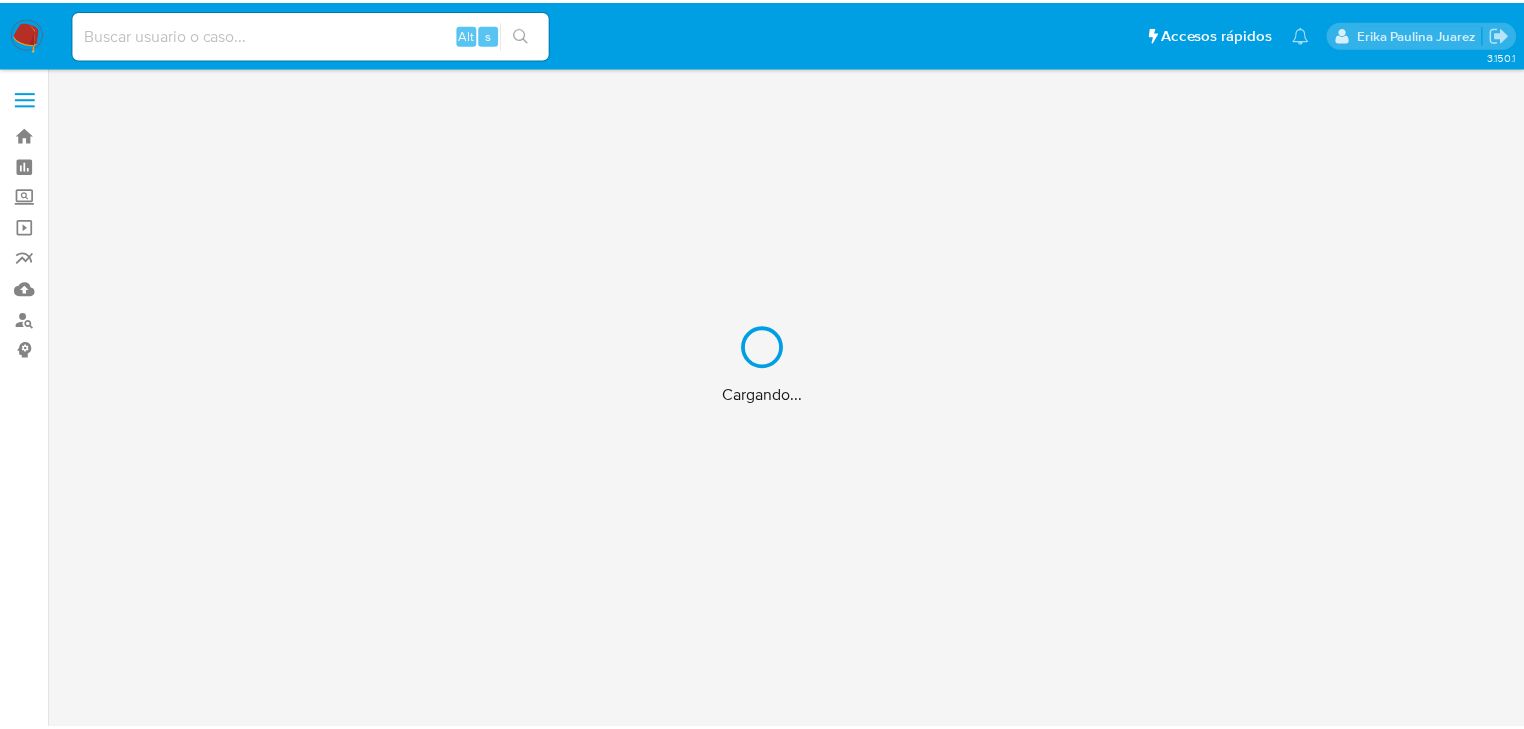 scroll, scrollTop: 0, scrollLeft: 0, axis: both 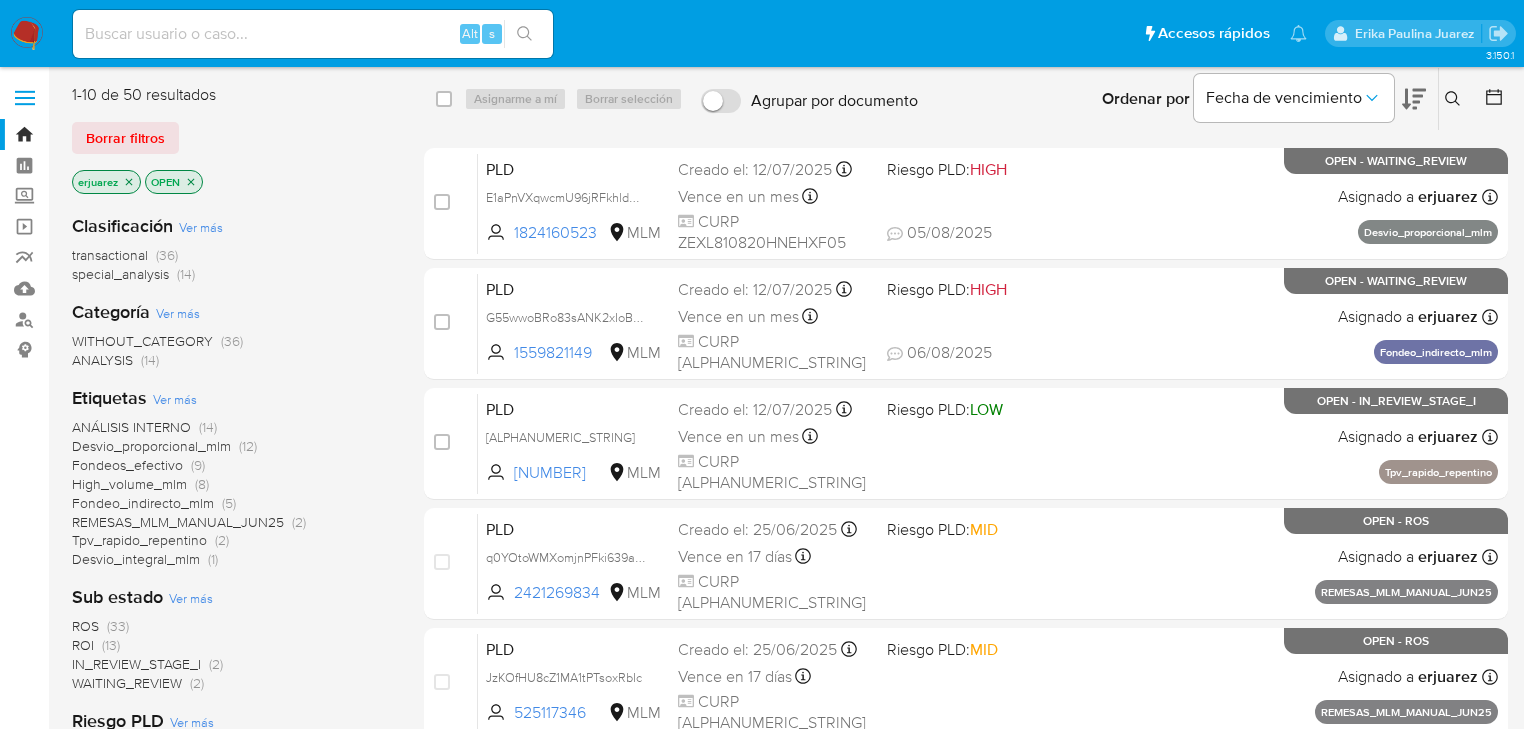 drag, startPoint x: 1455, startPoint y: 94, endPoint x: 1439, endPoint y: 97, distance: 16.27882 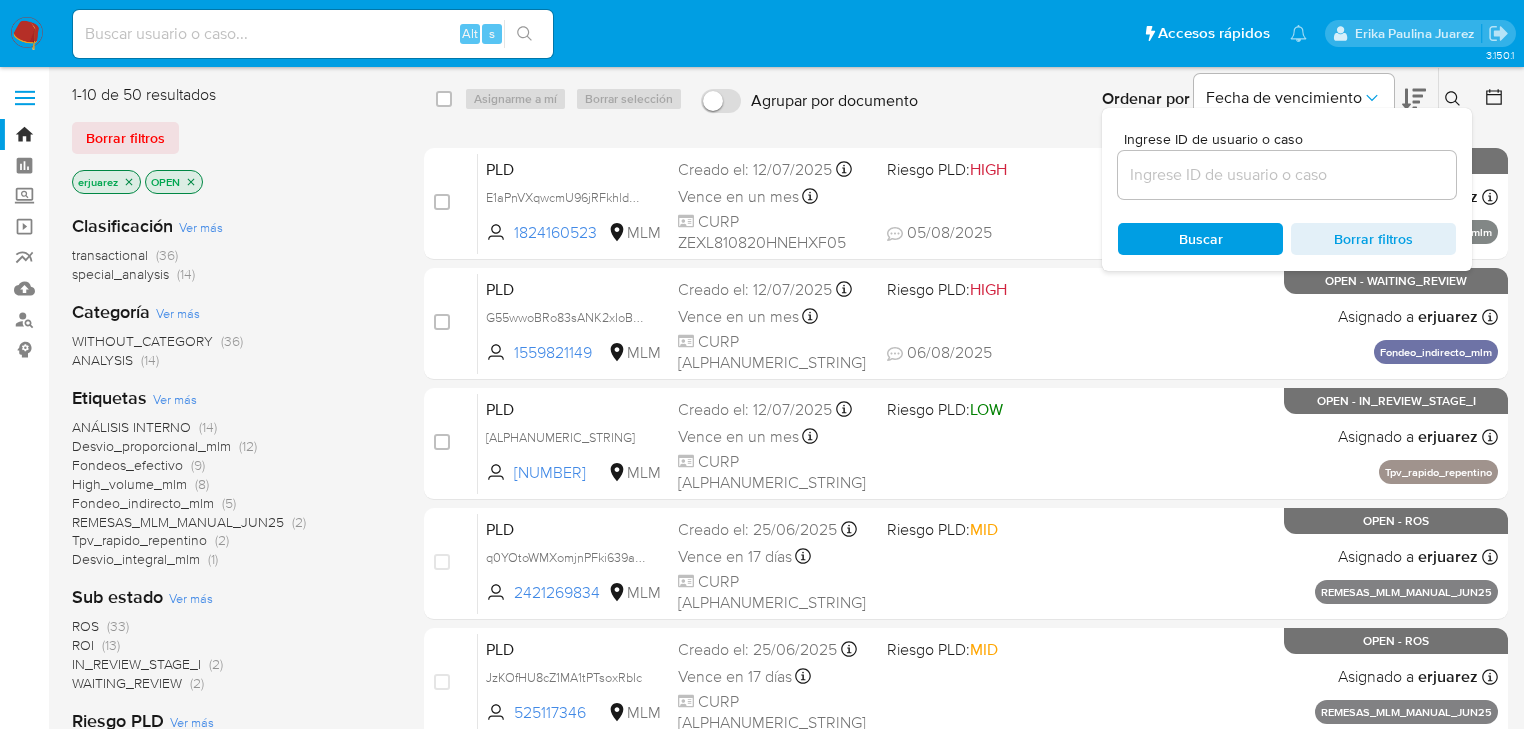 click at bounding box center (1287, 175) 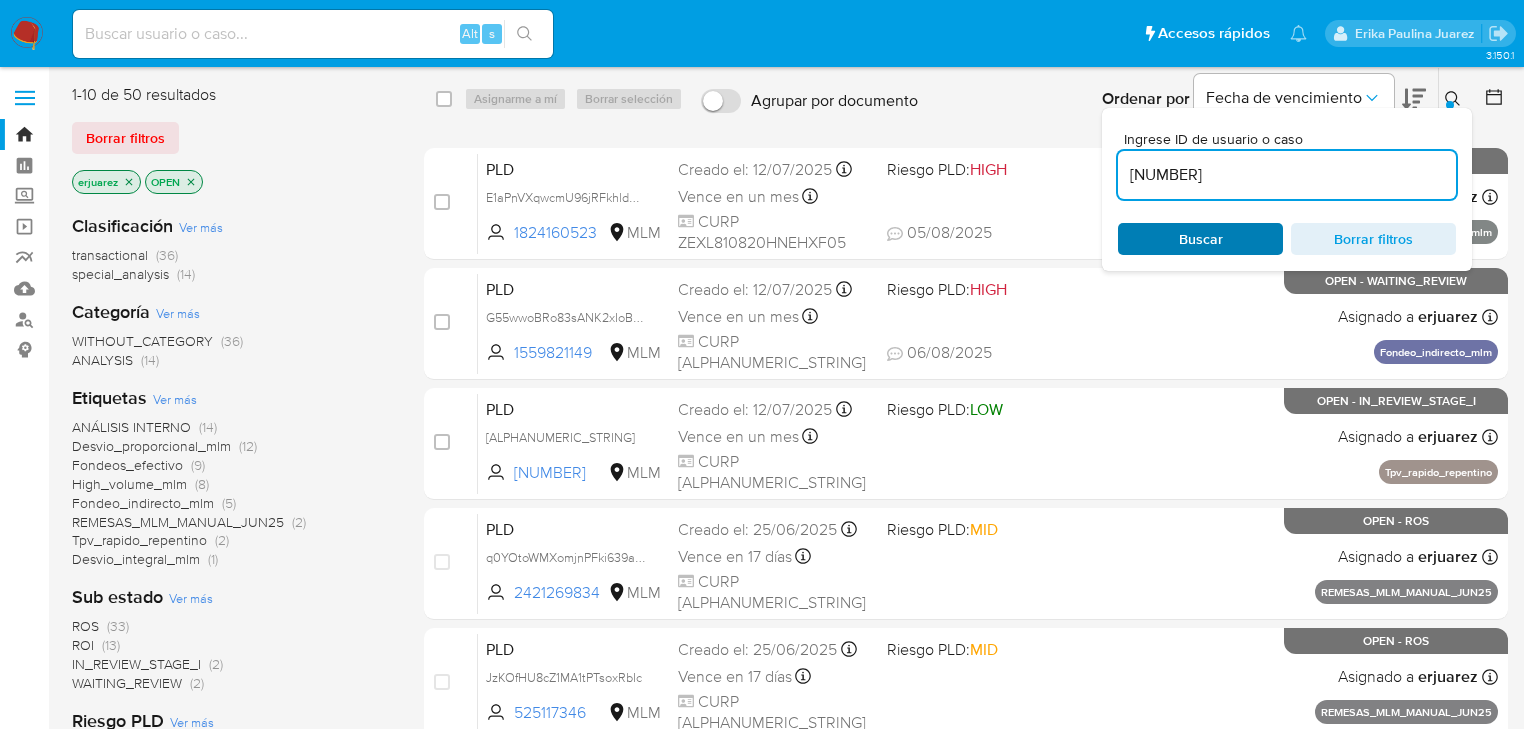 type on "2489533029" 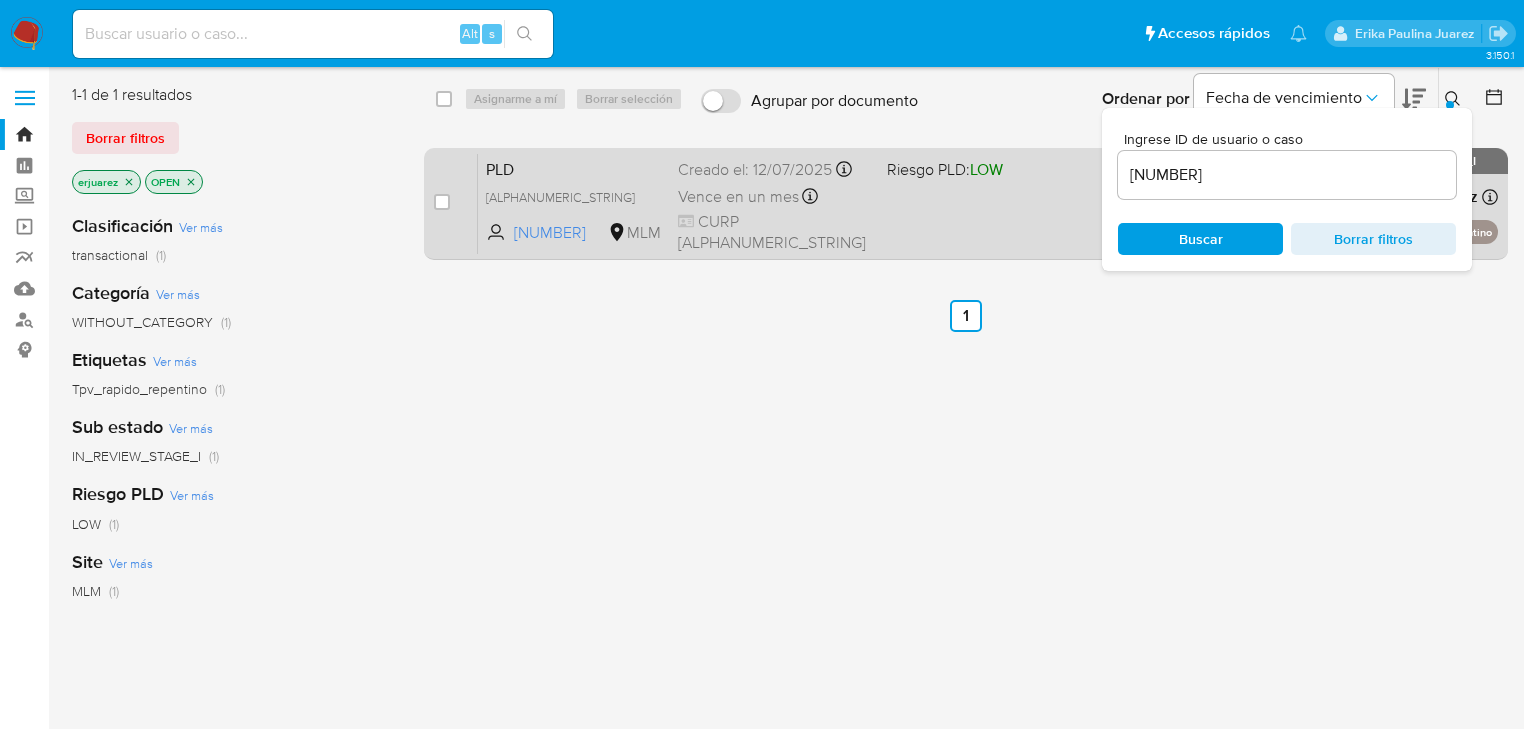 click on "PLD dJBrnNgMqUrGgss4mSXPlzdb 2489533029 MLM Riesgo PLD:  LOW Creado el: 12/07/2025   Creado el: 12/07/2025 02:07:06 Vence en un mes   Vence el 10/09/2025 02:07:06 CURP   SEPO670201HMCHRM08 Asignado a   erjuarez   Asignado el: 07/08/2025 14:56:18 Tpv_rapido_repentino OPEN - IN_REVIEW_STAGE_I" at bounding box center [988, 203] 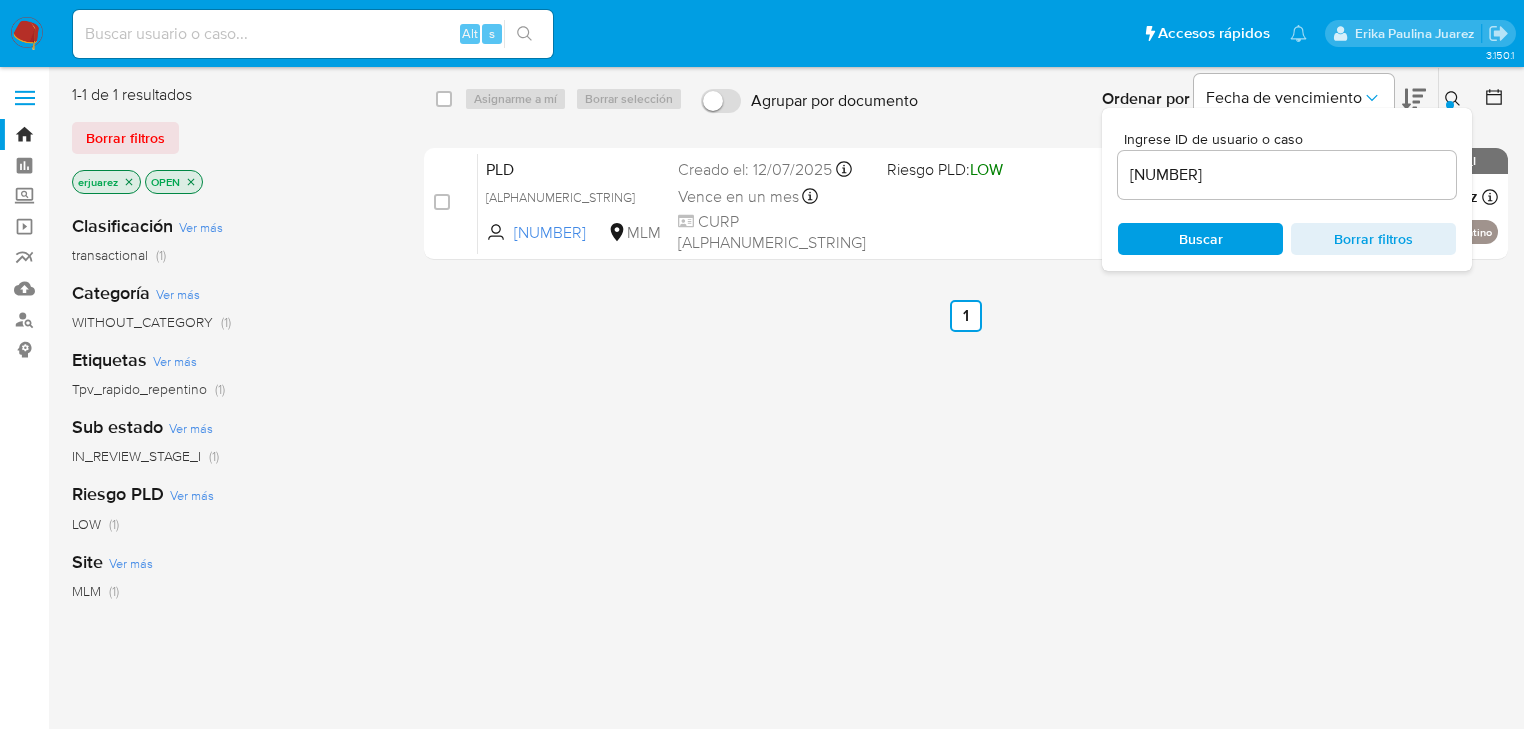 drag, startPoint x: 860, startPoint y: 466, endPoint x: 115, endPoint y: 507, distance: 746.1273 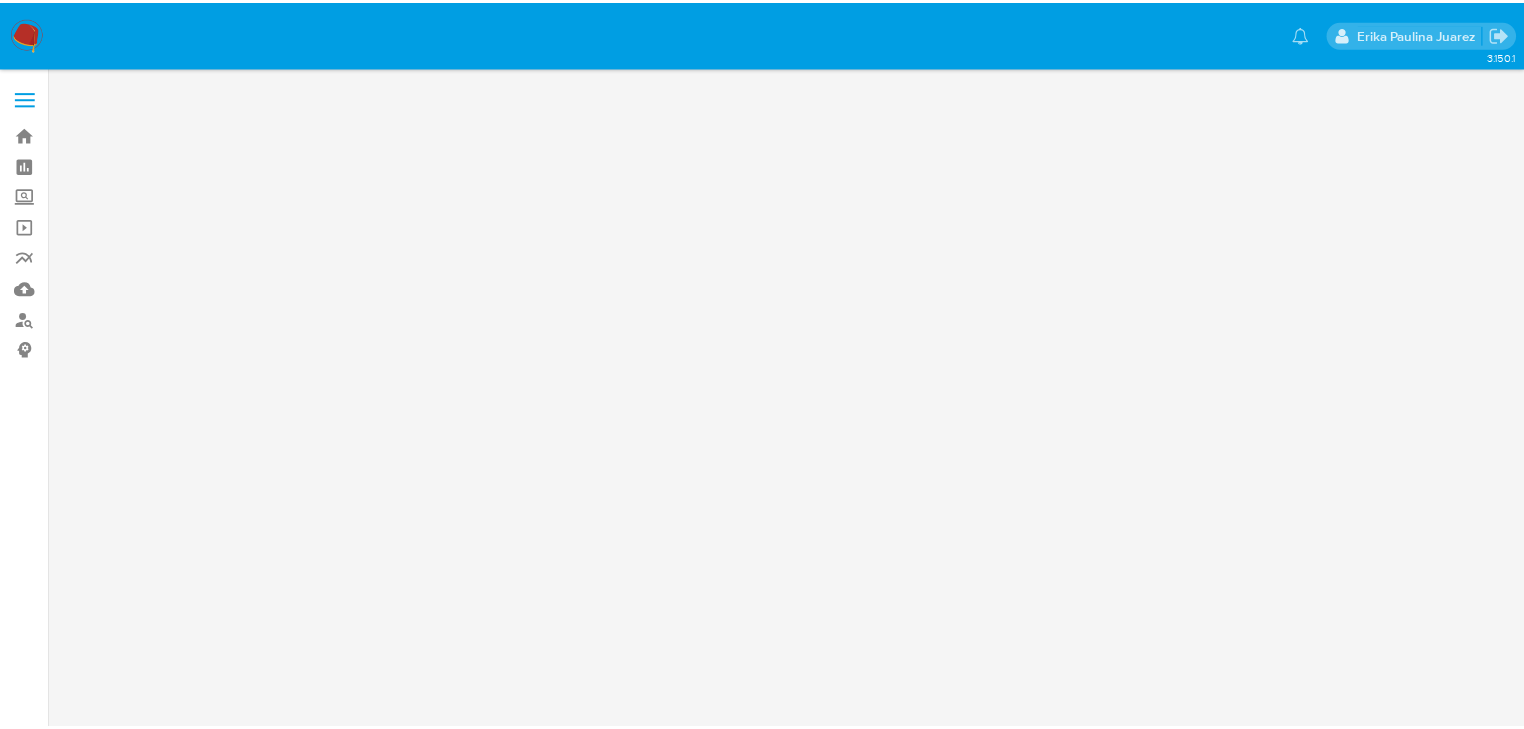 scroll, scrollTop: 0, scrollLeft: 0, axis: both 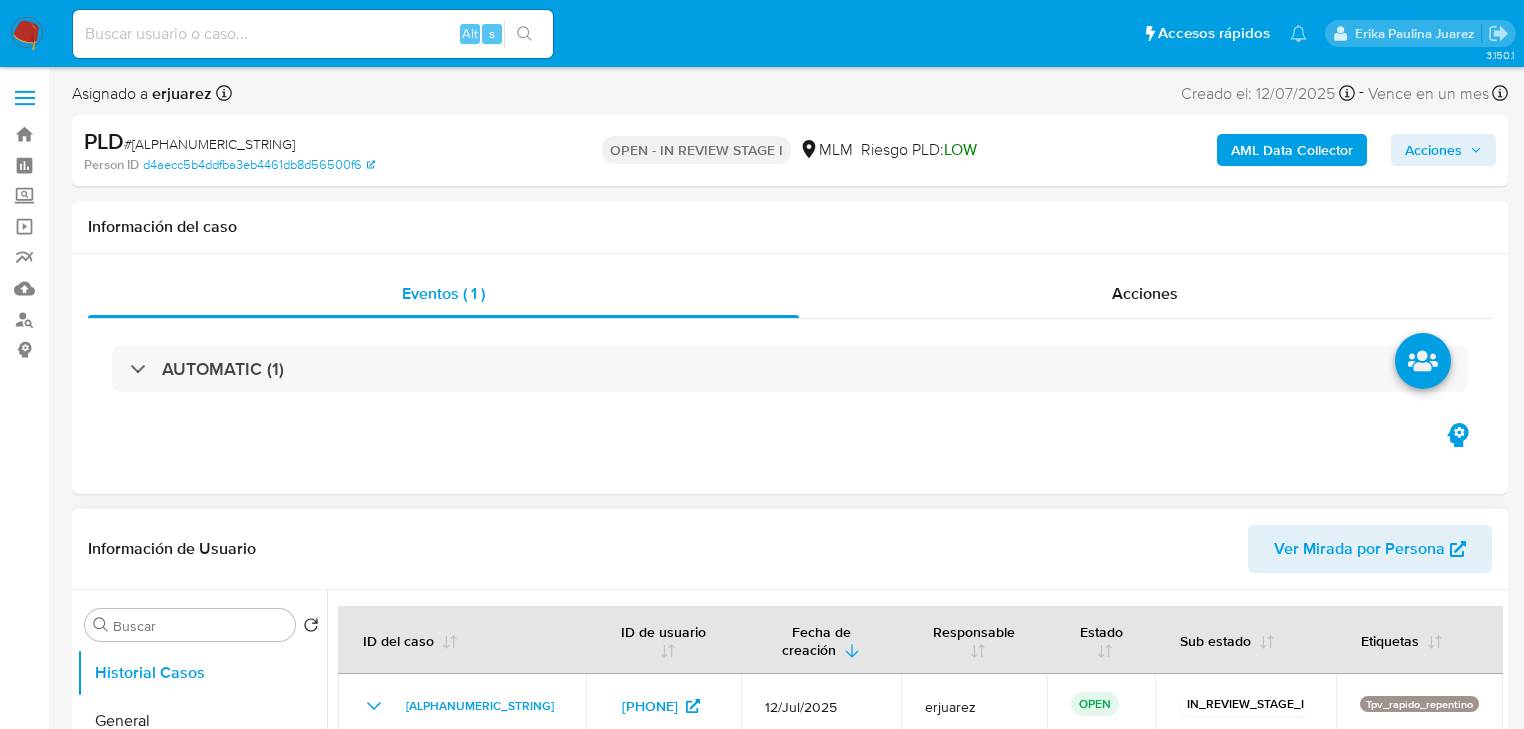 select on "10" 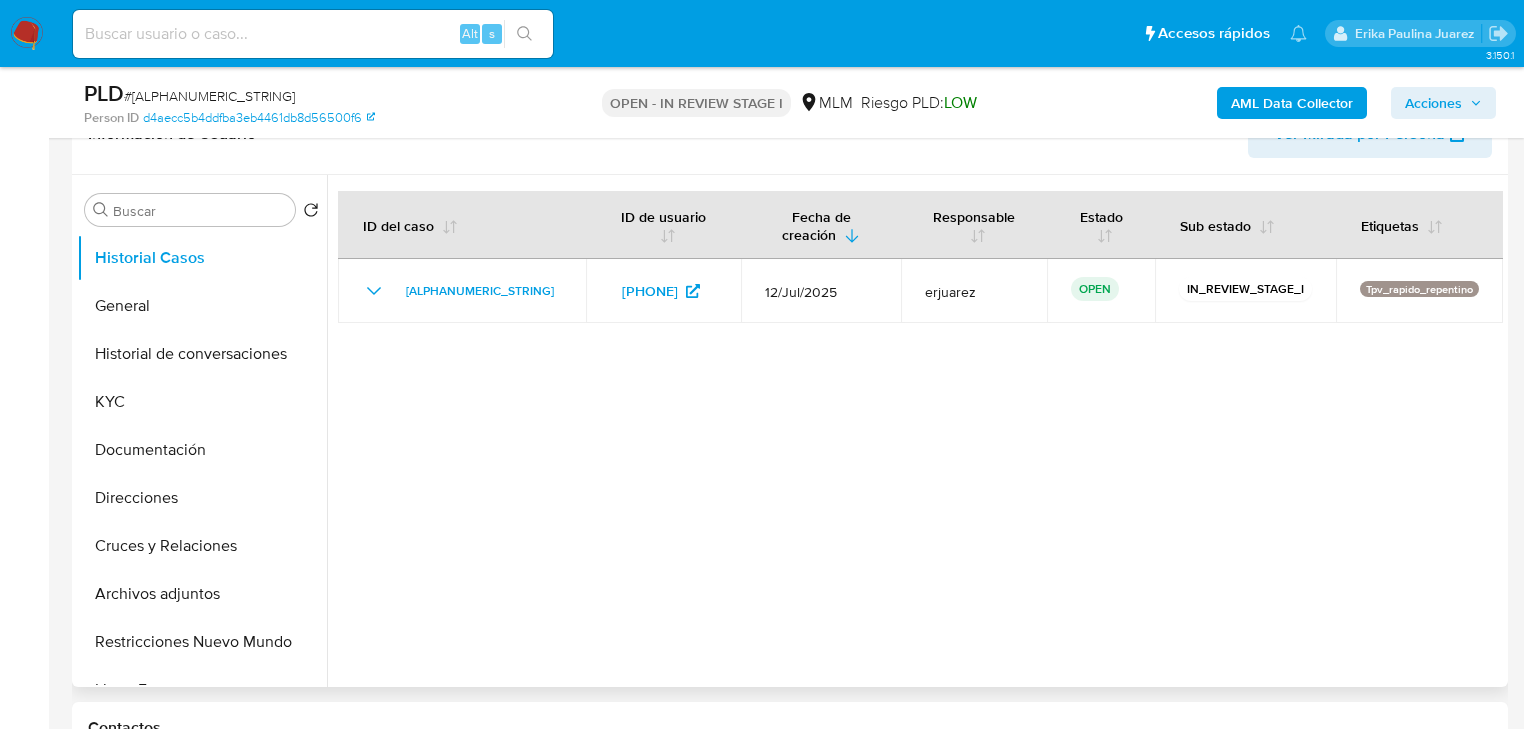 scroll, scrollTop: 480, scrollLeft: 0, axis: vertical 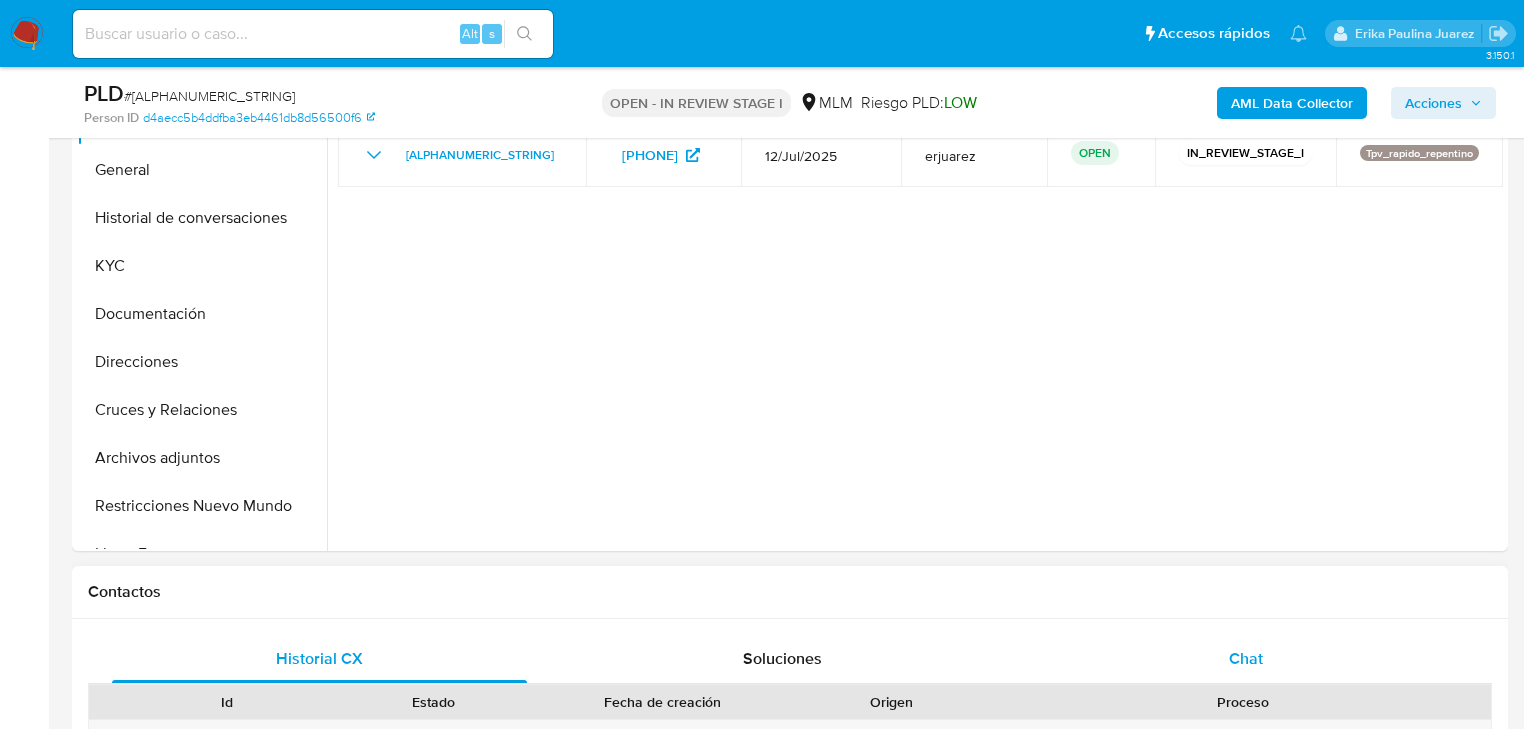 click on "Chat" at bounding box center (1246, 659) 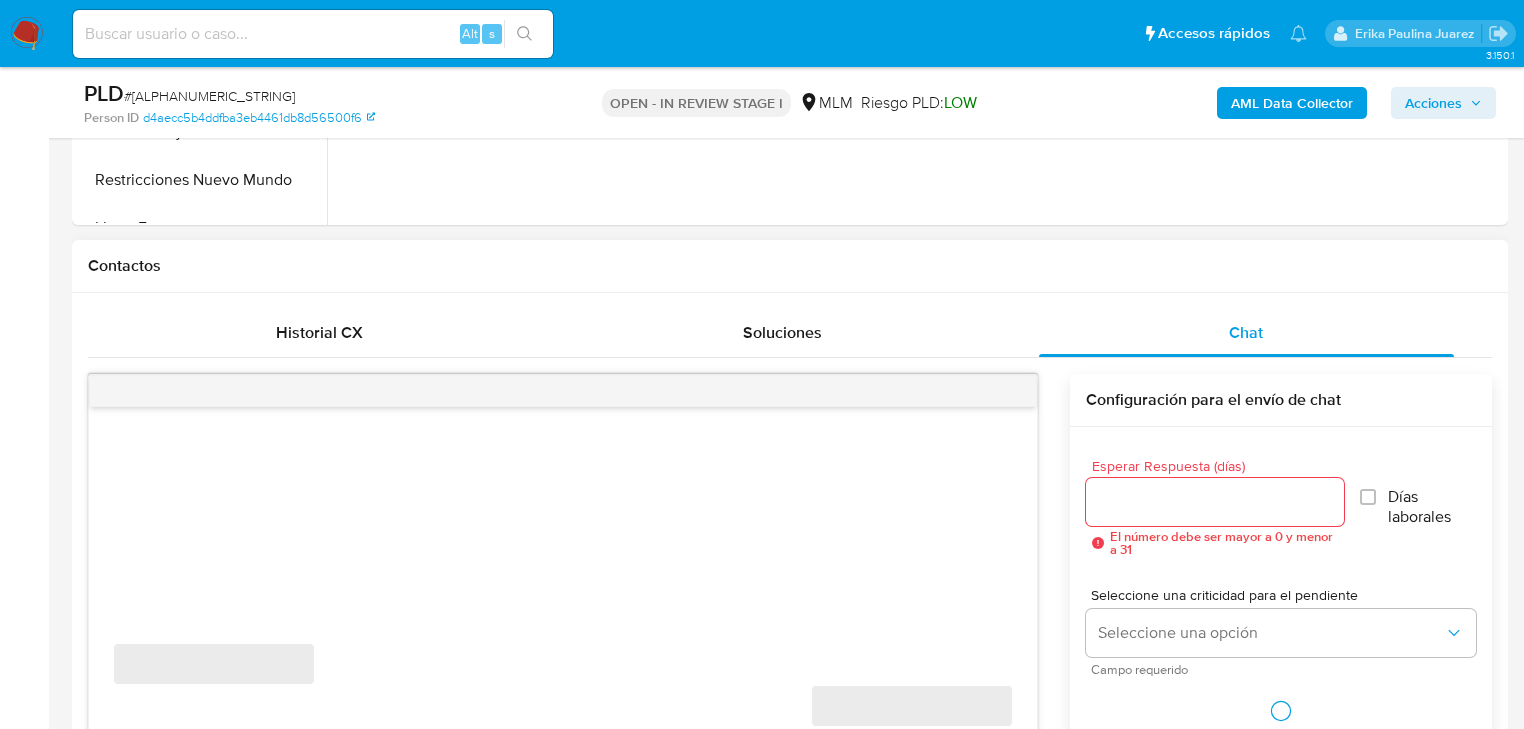scroll, scrollTop: 1040, scrollLeft: 0, axis: vertical 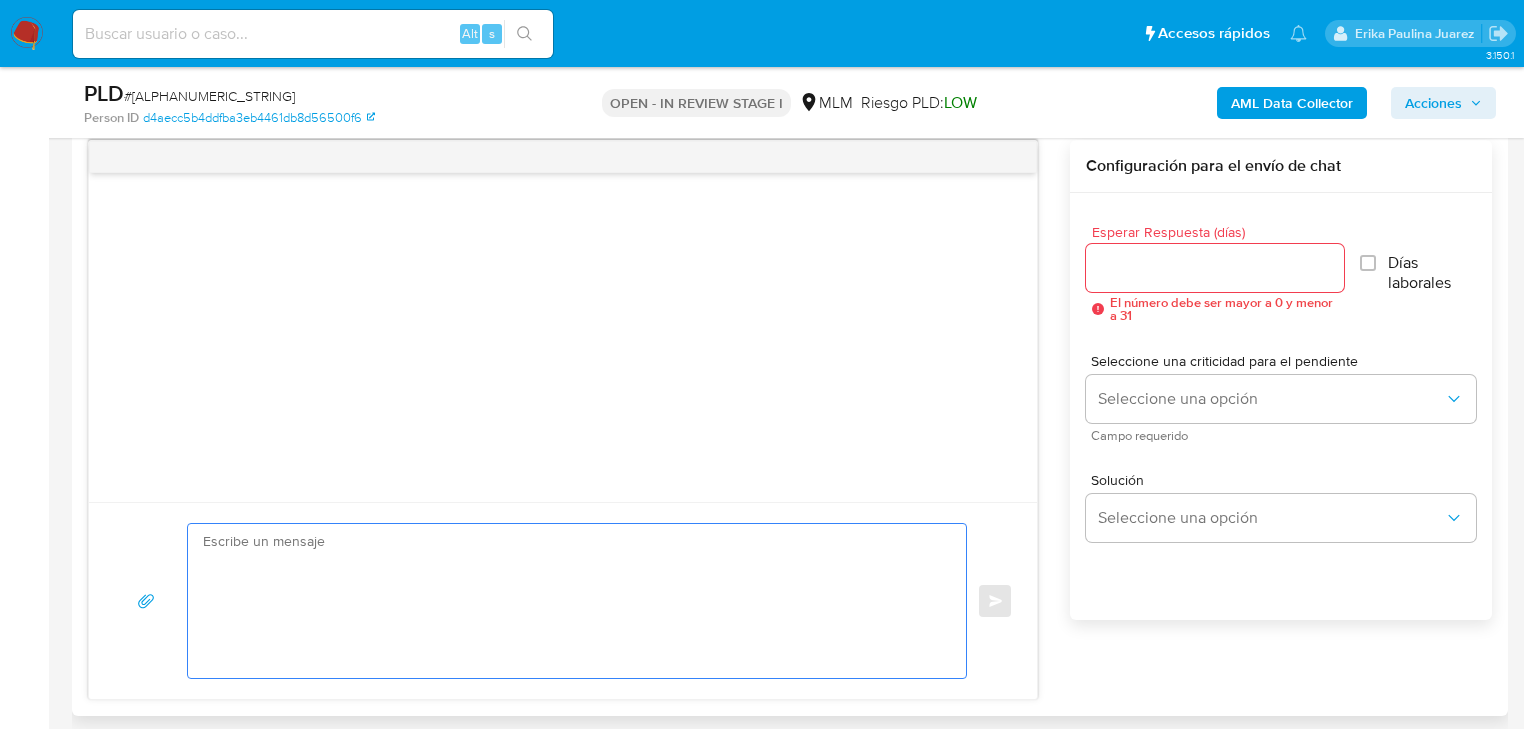 click at bounding box center [572, 601] 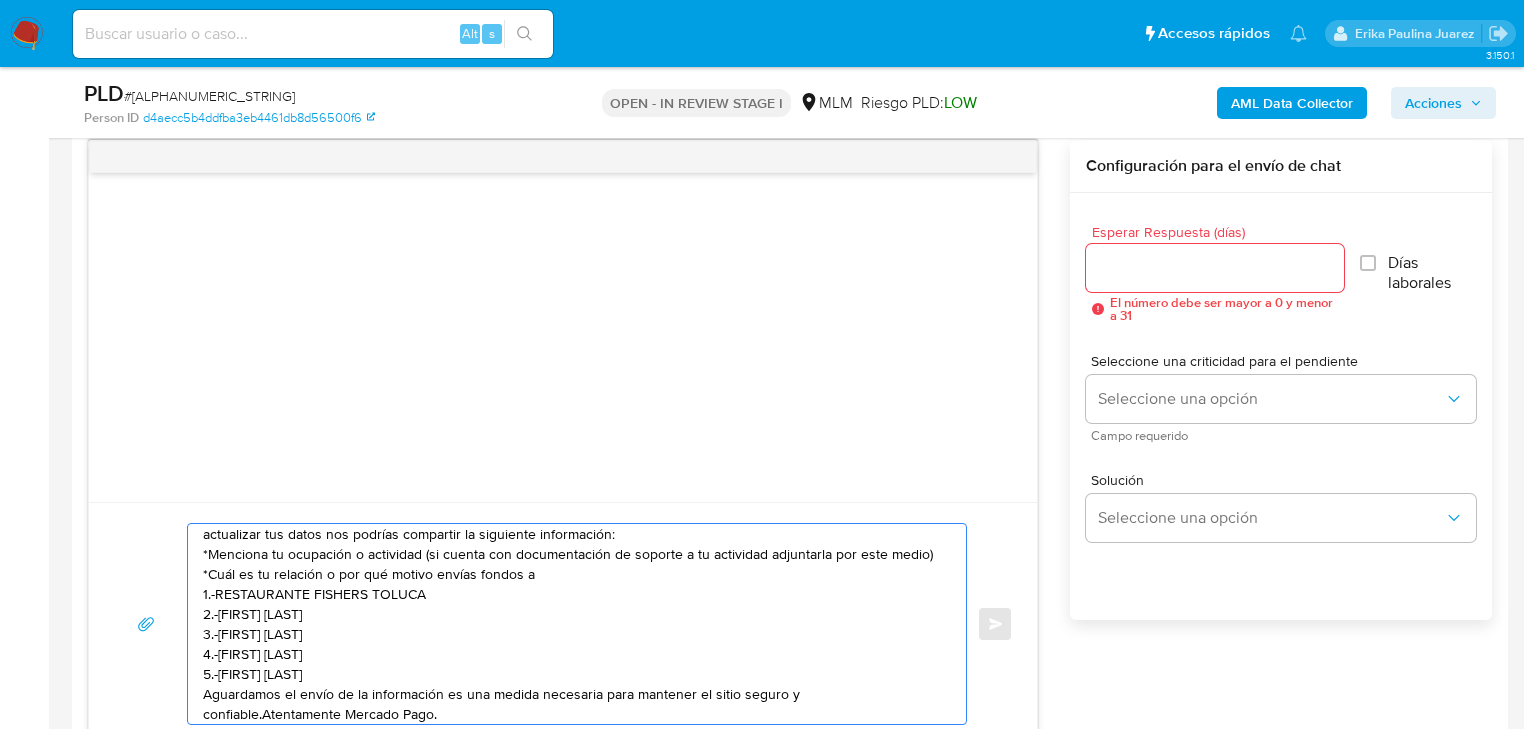 scroll, scrollTop: 34, scrollLeft: 0, axis: vertical 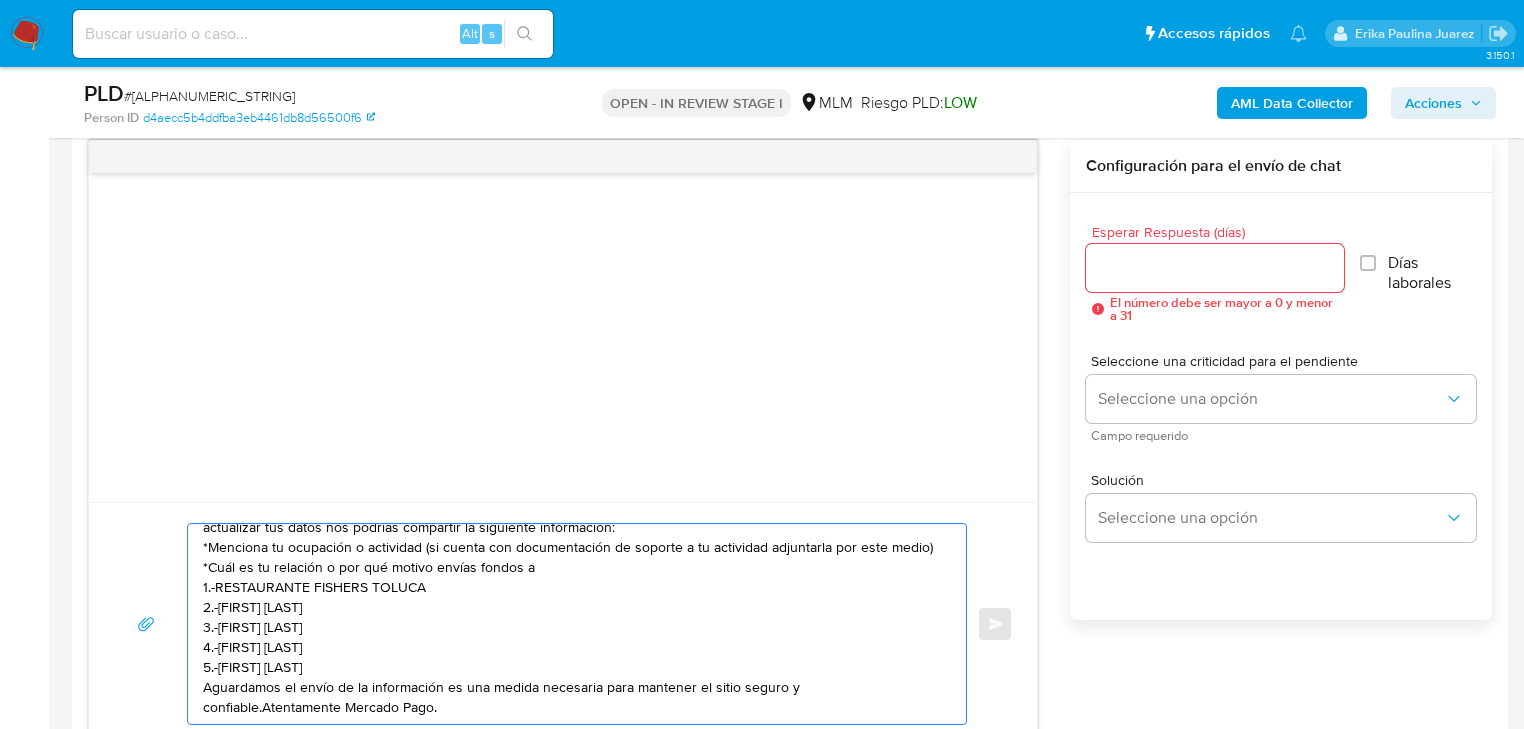 click on "Estimado Omar se ha identificado un cambio en el uso habitual de tu cuenta para garantizar la seguridad de esta y actualizar tus datos nos podrías compartir la siguiente información:
*Menciona tu ocupación o actividad (si cuenta con documentación de soporte a tu actividad adjuntarla por este medio)
*Cuál es tu relación o por qué motivo envías fondos a
1.-RESTAURANTE FISHERS TOLUCA
2.-[FIRST] [LAST]
3.-[FIRST] [LAST]
4.-[FIRST] [LAST]
5.-[FIRST] [LAST]
Aguardamos el envío de la información es una medida necesaria para mantener el sitio seguro y confiable.Atentamente Mercado Pago." at bounding box center [572, 624] 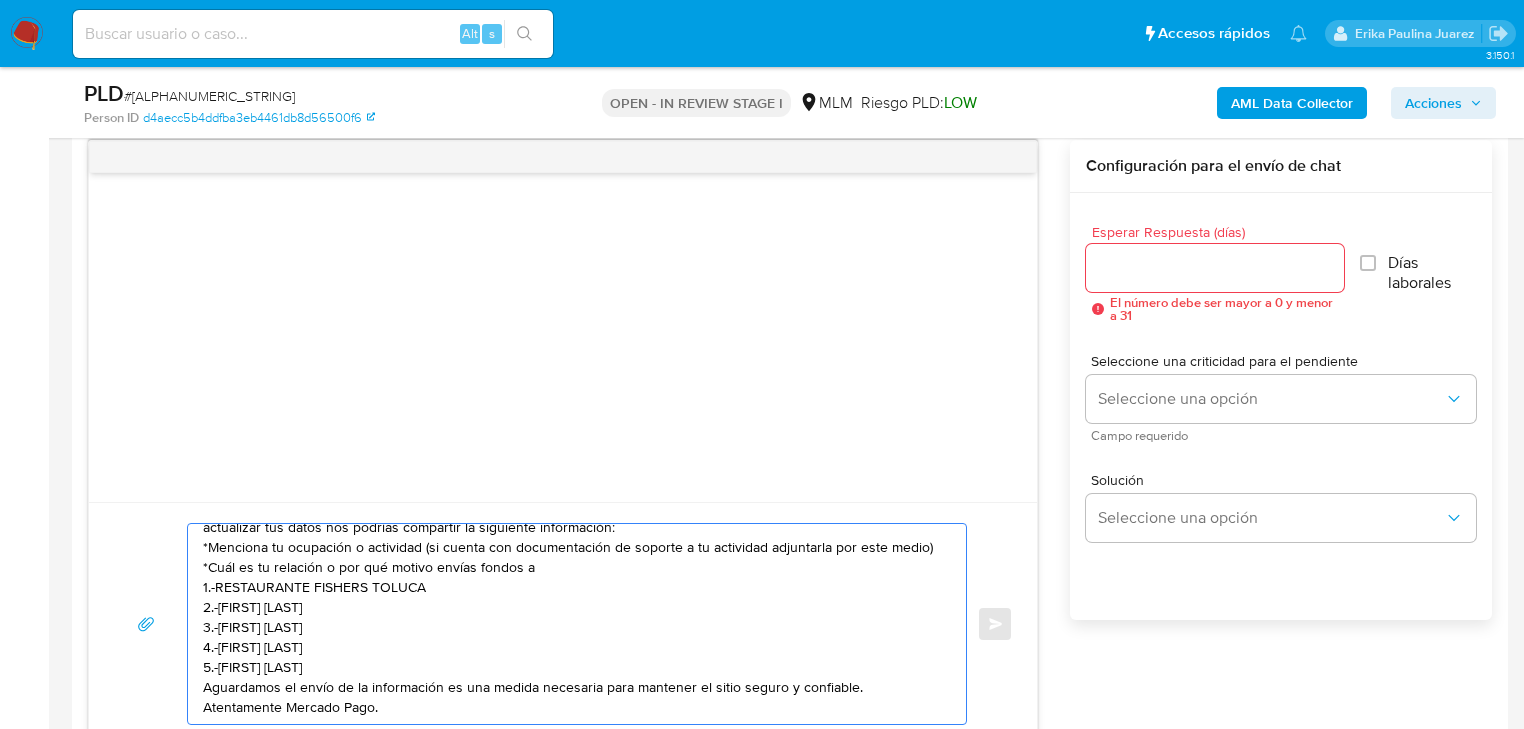click on "Estimado Omar  se ha identificado un cambio en el uso habitual de tu cuenta para garantizar la seguridad de esta y actualizar tus datos nos podrías compartir la siguiente información:
*Menciona tu ocupación o actividad (si cuenta con documentación de soporte a tu actividad adjuntarla por este medio)
*Cuál es tu relación o por qué motivo envías fondos a
1.-RESTAURANTE FISHERS TOLUCA
2.-[FIRST] [LAST]
3.-[FIRST] [LAST]
4.-[FIRST] [LAST]
5.-[FIRST] [LAST]
Aguardamos el envío de la información es una medida necesaria para mantener el sitio seguro y confiable.
Atentamente Mercado Pago." at bounding box center [572, 624] 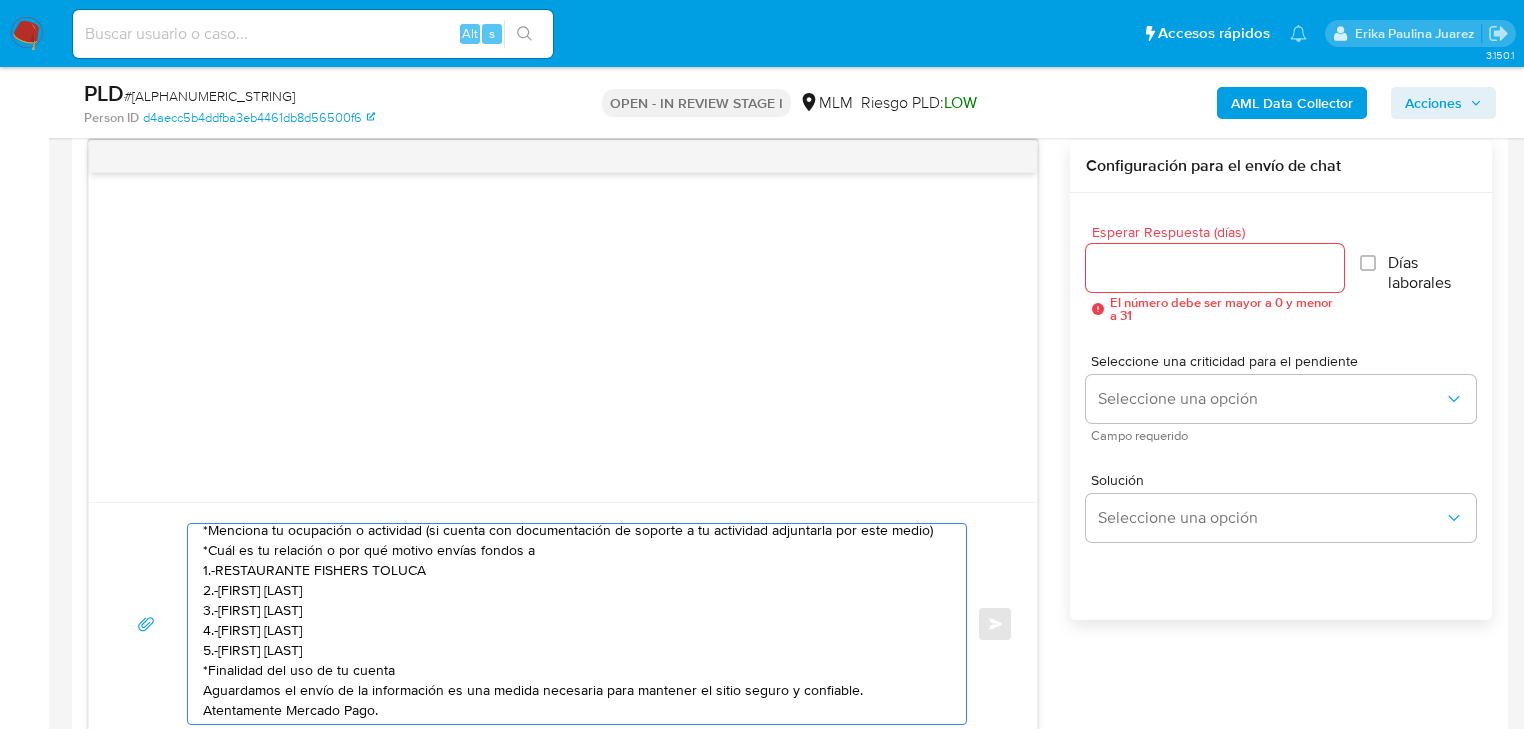 scroll, scrollTop: 54, scrollLeft: 0, axis: vertical 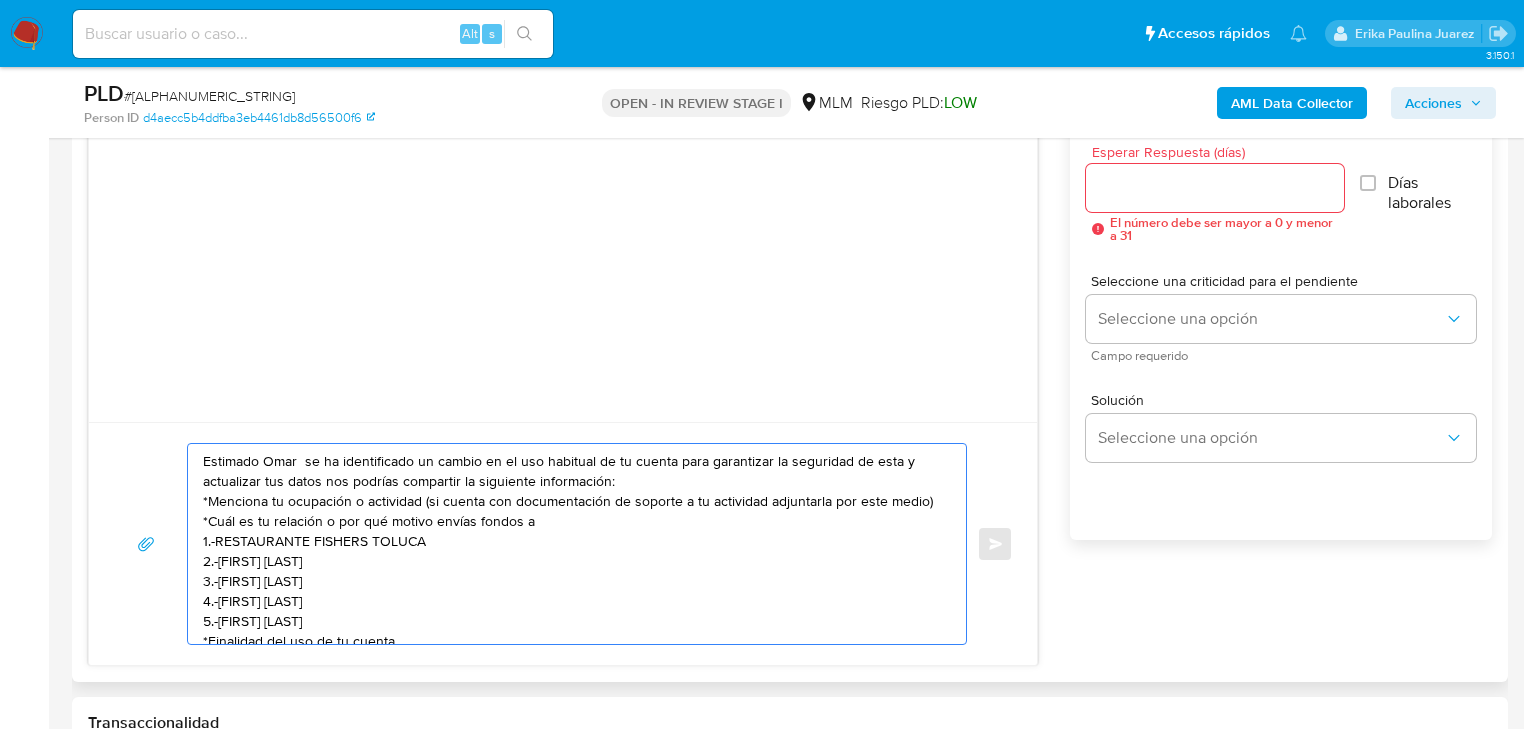type on "Estimado Omar  se ha identificado un cambio en el uso habitual de tu cuenta para garantizar la seguridad de esta y actualizar tus datos nos podrías compartir la siguiente información:
*Menciona tu ocupación o actividad (si cuenta con documentación de soporte a tu actividad adjuntarla por este medio)
*Cuál es tu relación o por qué motivo envías fondos a
1.-RESTAURANTE FISHERS TOLUCA
2.-[FIRST] [LAST]
3.-[FIRST] [LAST]
4.-[FIRST] [LAST]
5.-[FIRST] [LAST]
*Finalidad del uso de tu cuenta
Aguardamos el envío de la información es una medida necesaria para mantener el sitio seguro y confiable.
Atentamente Mercado Pago." 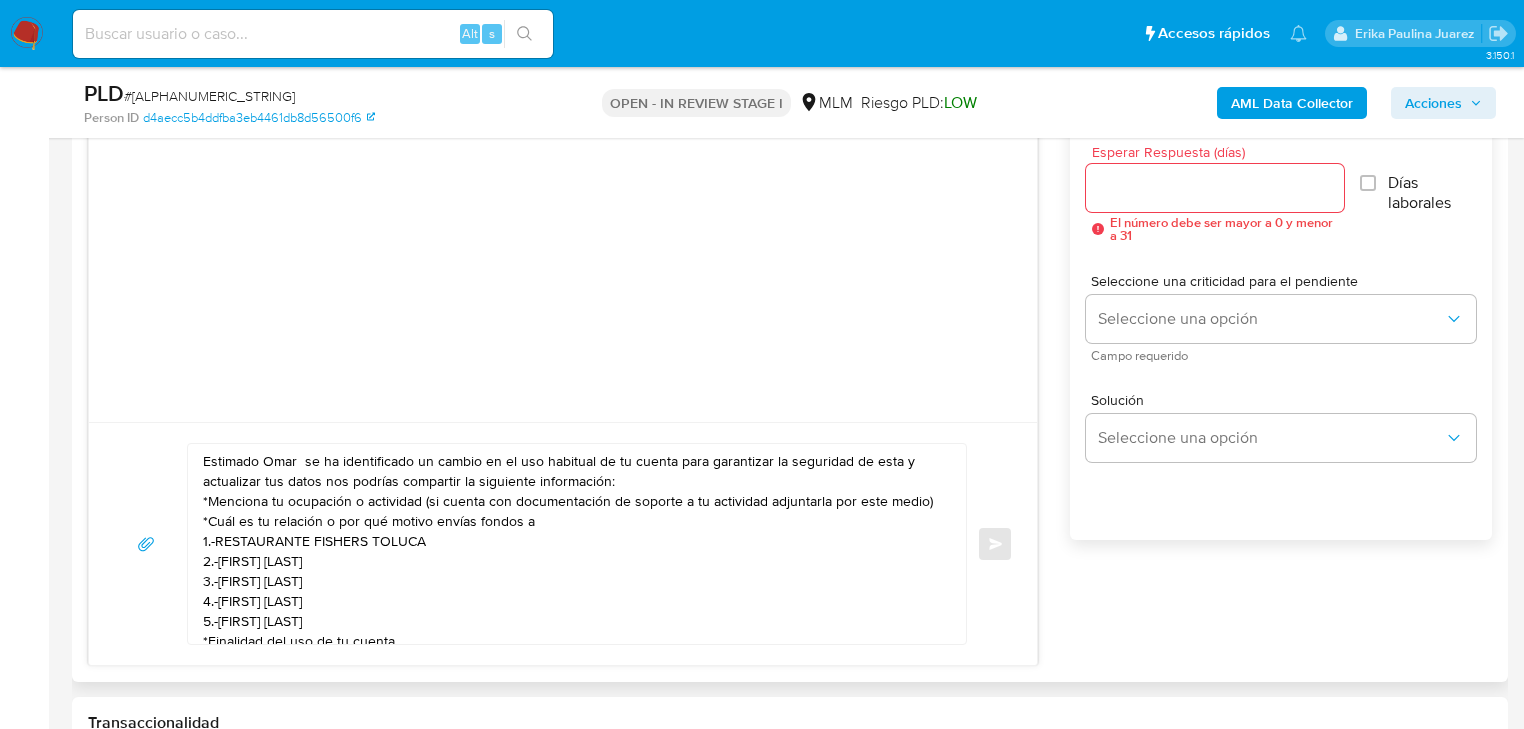 click at bounding box center (1215, 188) 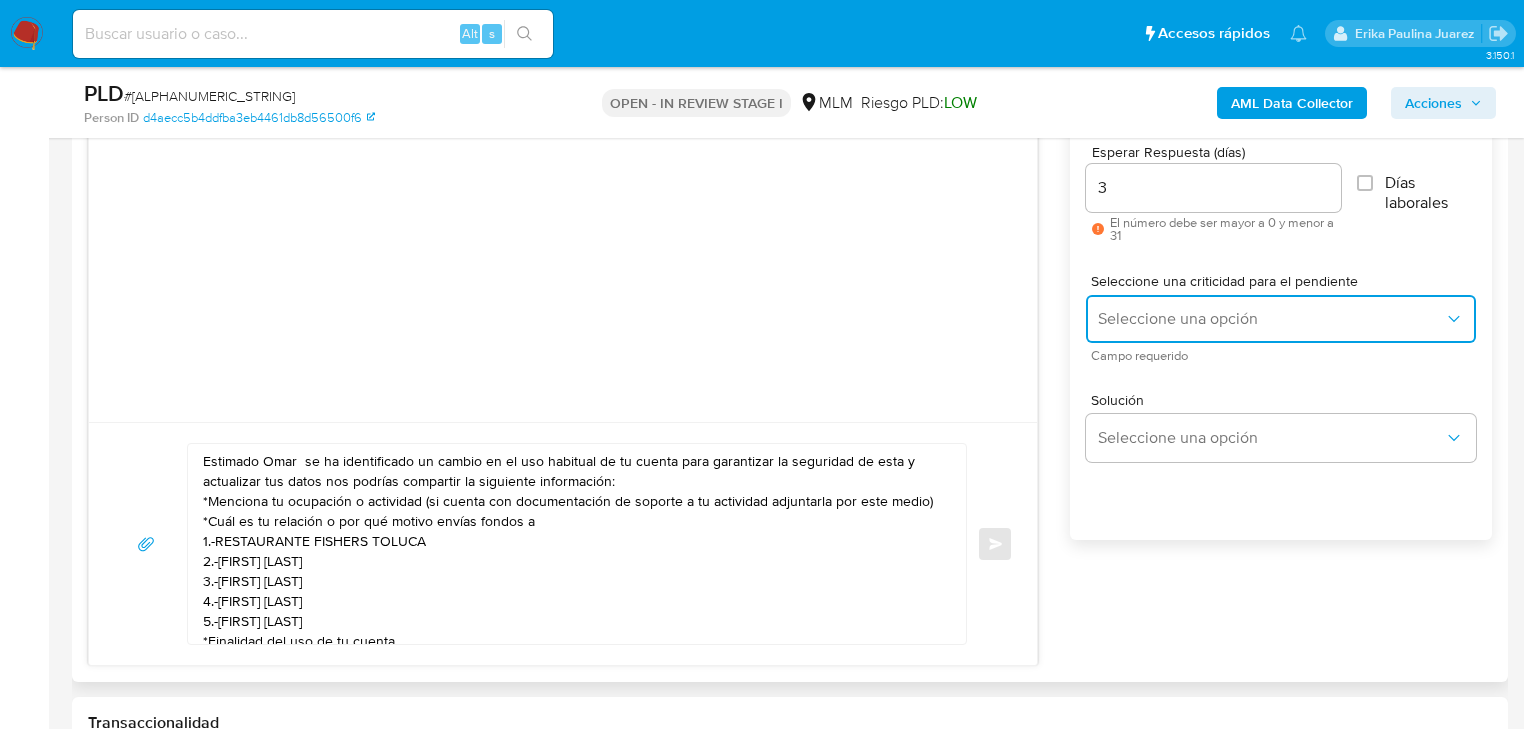 click on "Seleccione una opción" at bounding box center [1271, 319] 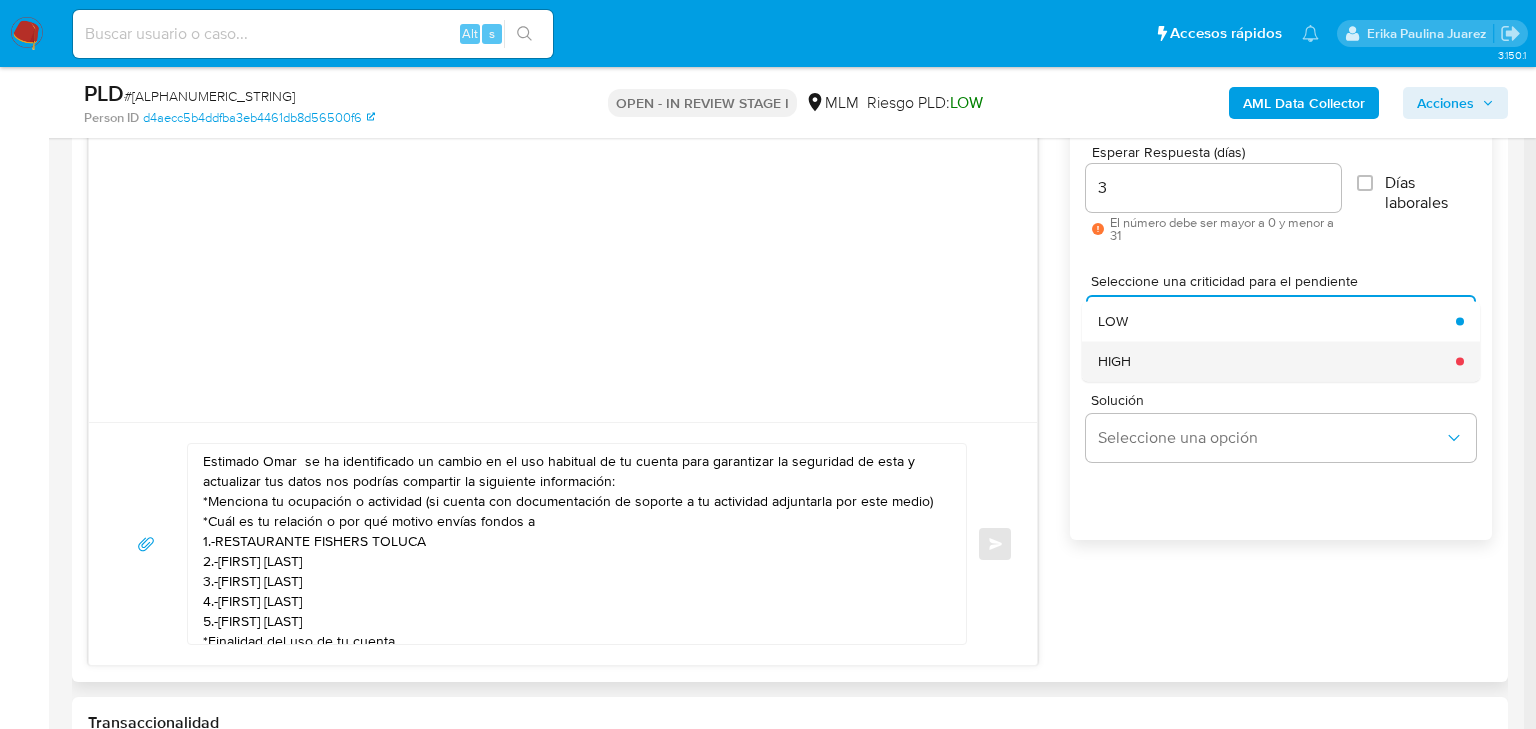 drag, startPoint x: 1121, startPoint y: 352, endPoint x: 1156, endPoint y: 349, distance: 35.128338 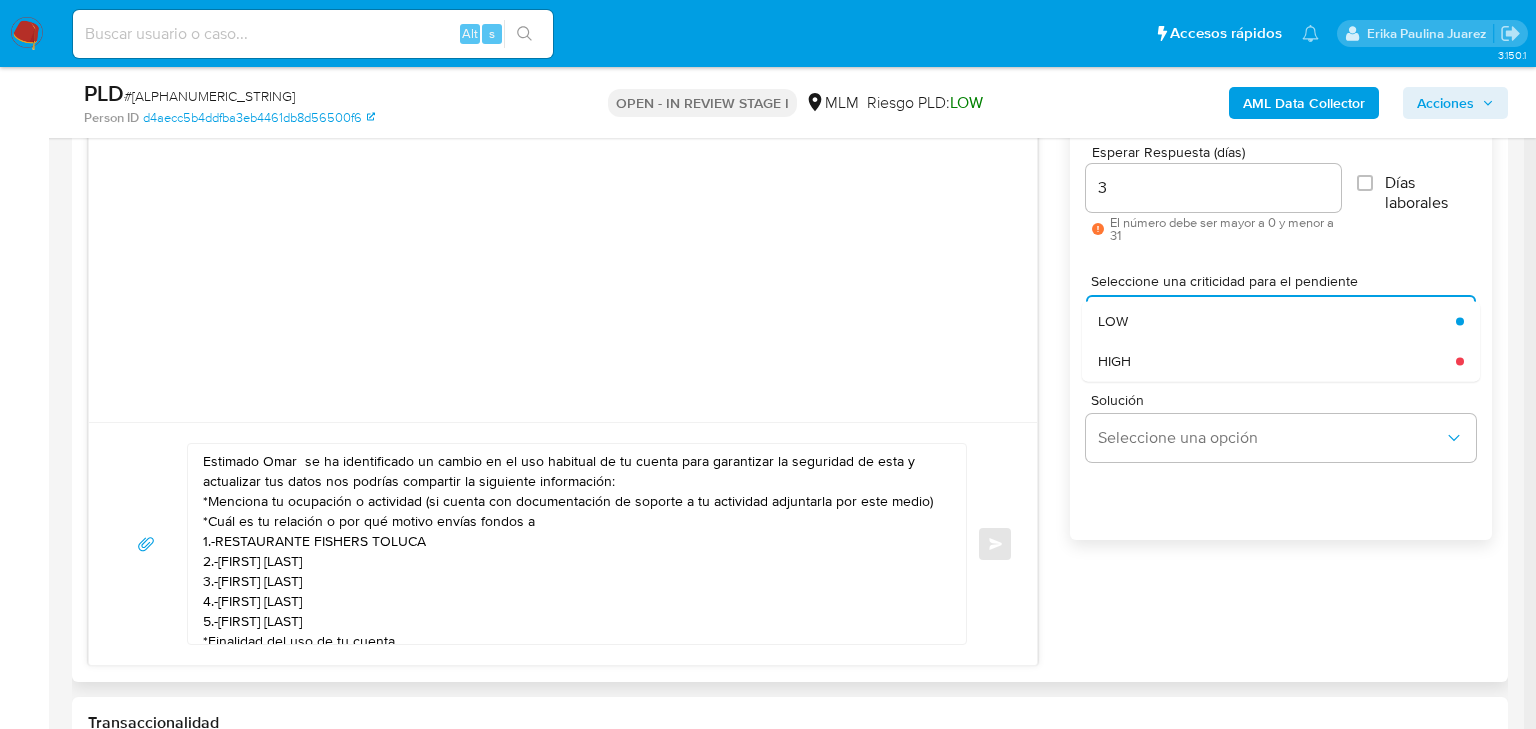 click on "HIGH" at bounding box center (1114, 361) 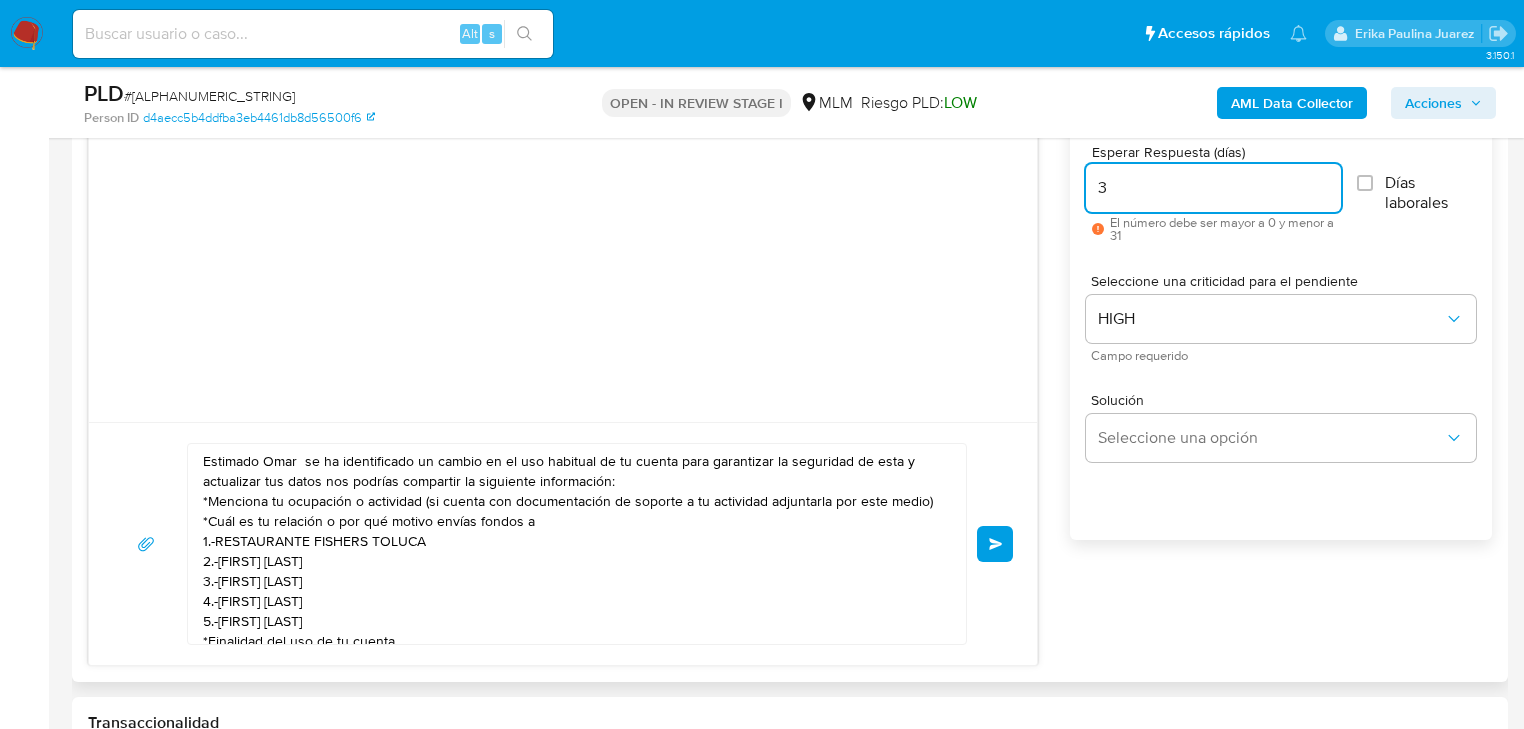 drag, startPoint x: 1118, startPoint y: 192, endPoint x: 1084, endPoint y: 187, distance: 34.36568 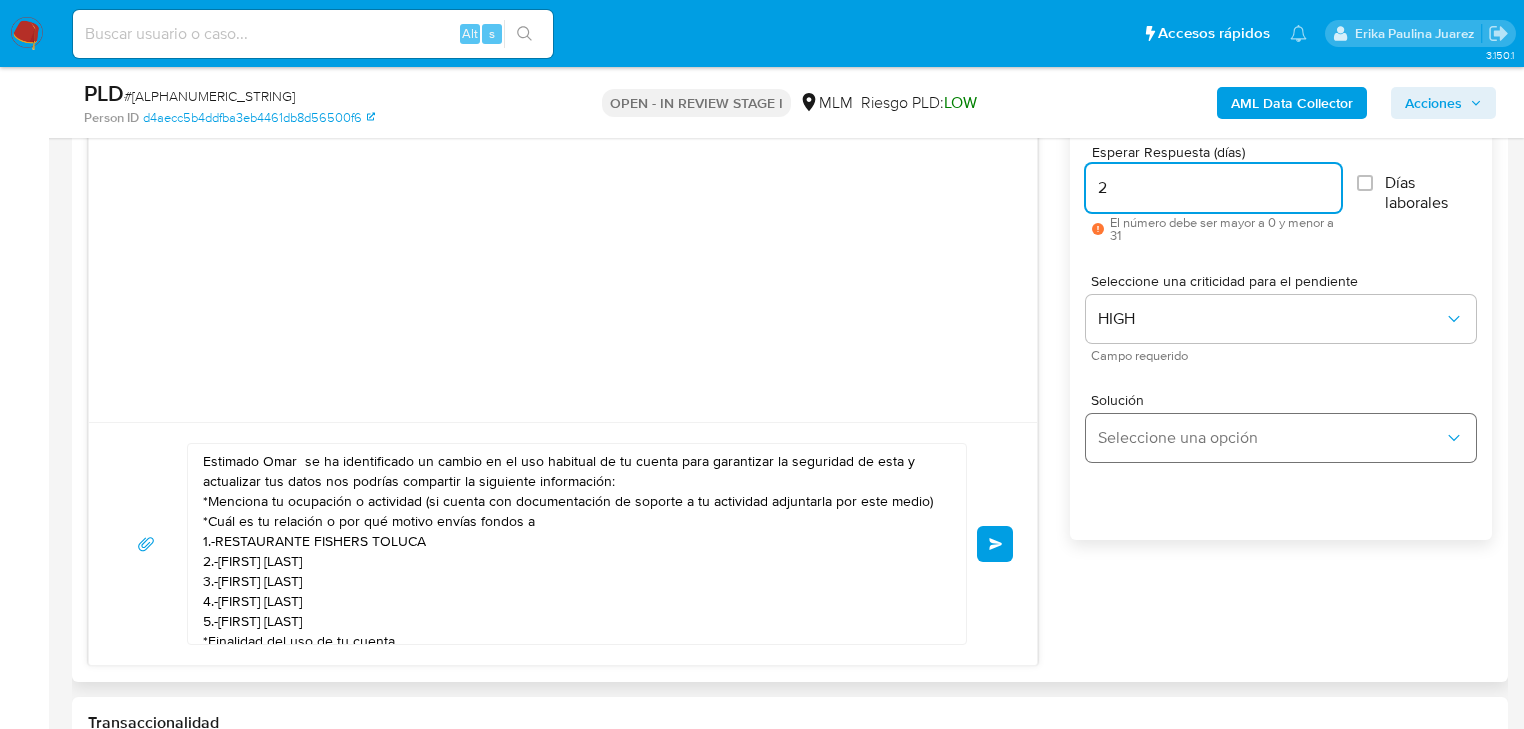 type on "2" 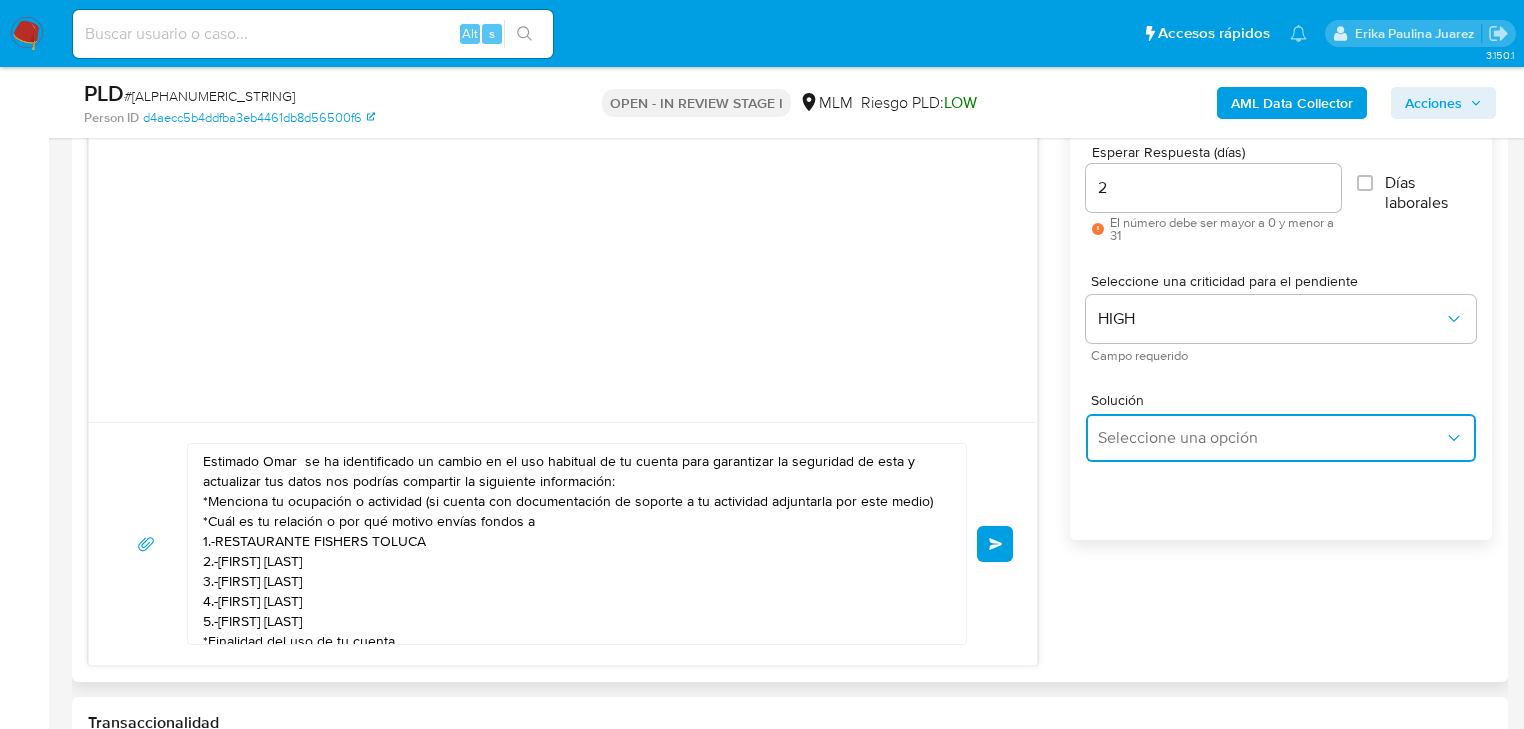 click on "Seleccione una opción" at bounding box center (1281, 438) 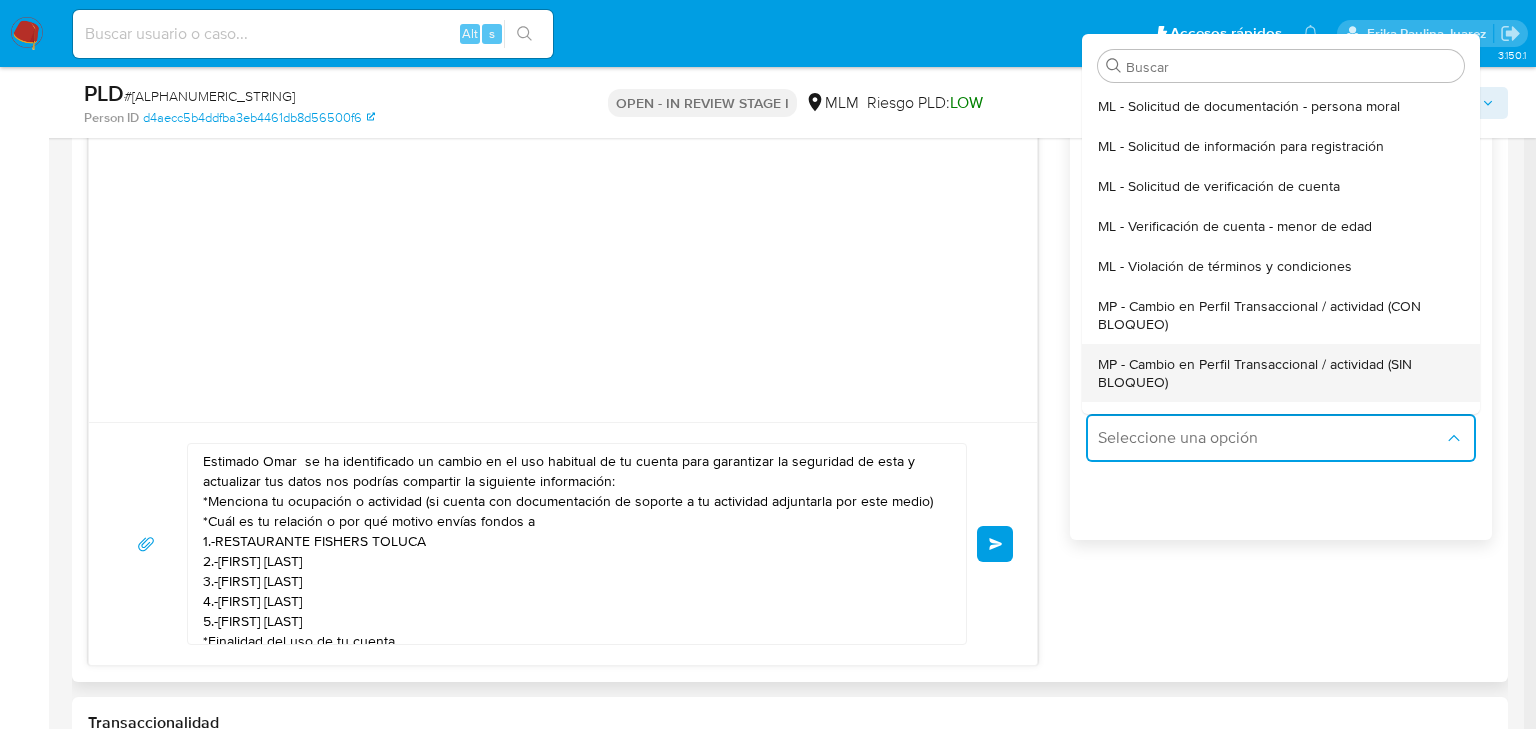 click on "MP - Cambio en Perfil Transaccional / actividad (SIN BLOQUEO)" at bounding box center [1275, 373] 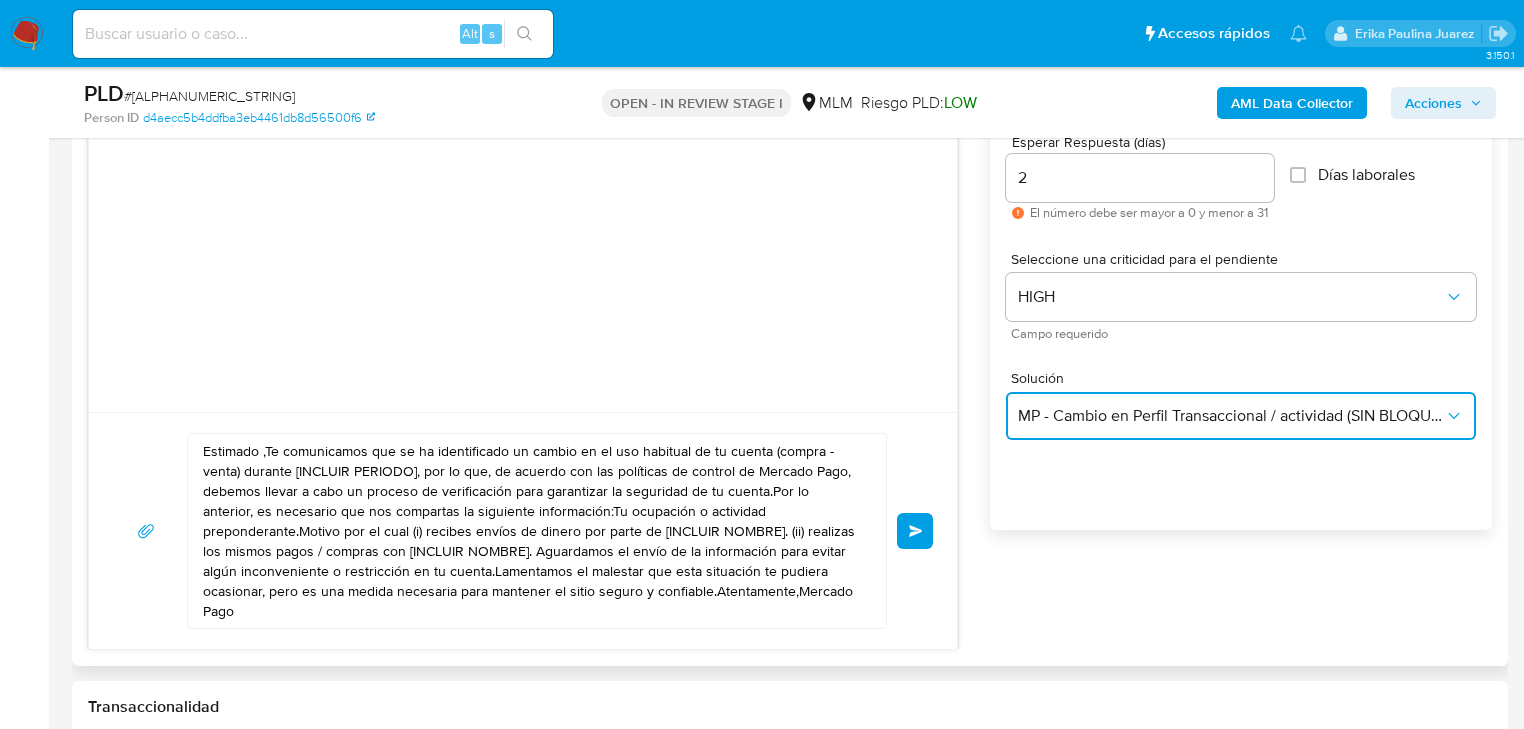 scroll, scrollTop: 1200, scrollLeft: 0, axis: vertical 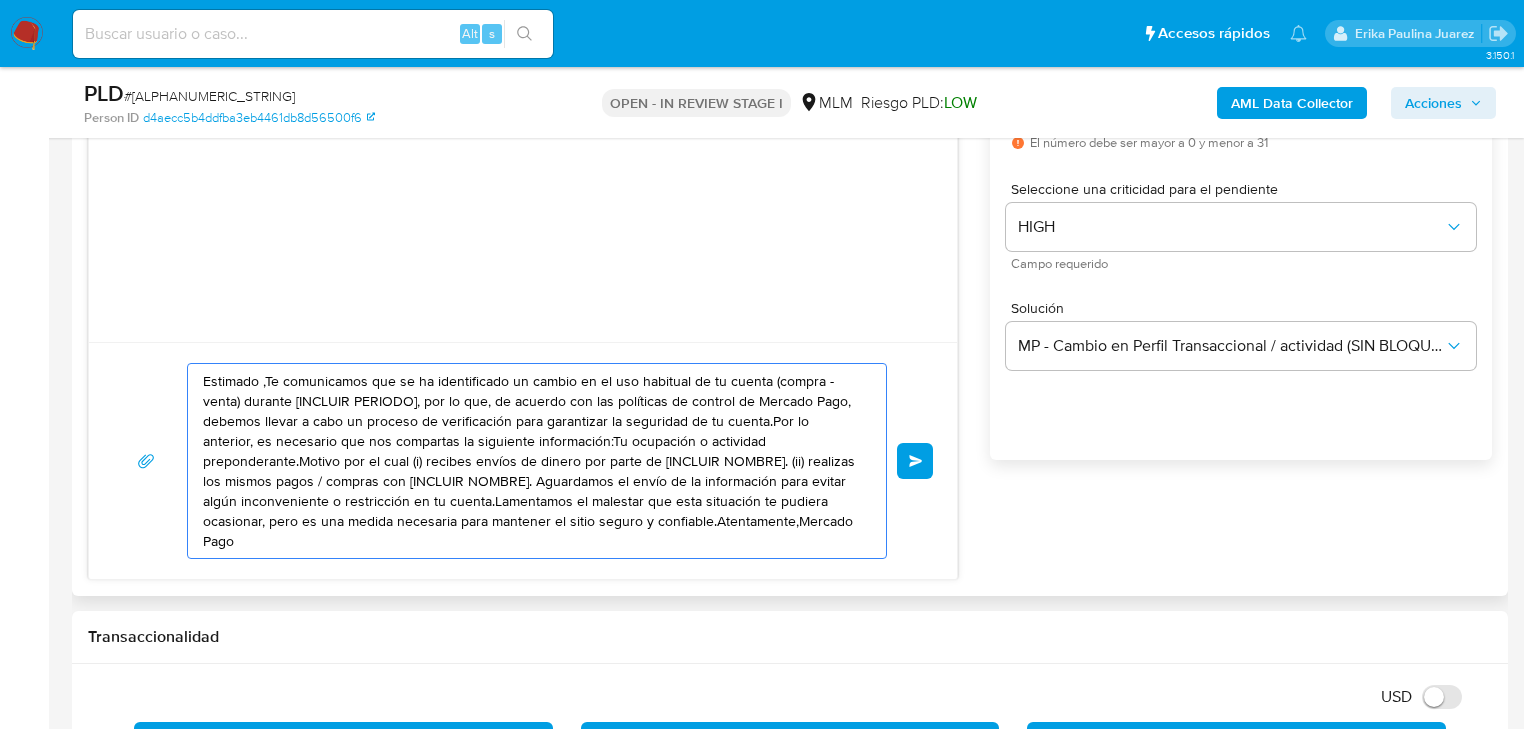 drag, startPoint x: 760, startPoint y: 528, endPoint x: 142, endPoint y: 368, distance: 638.37604 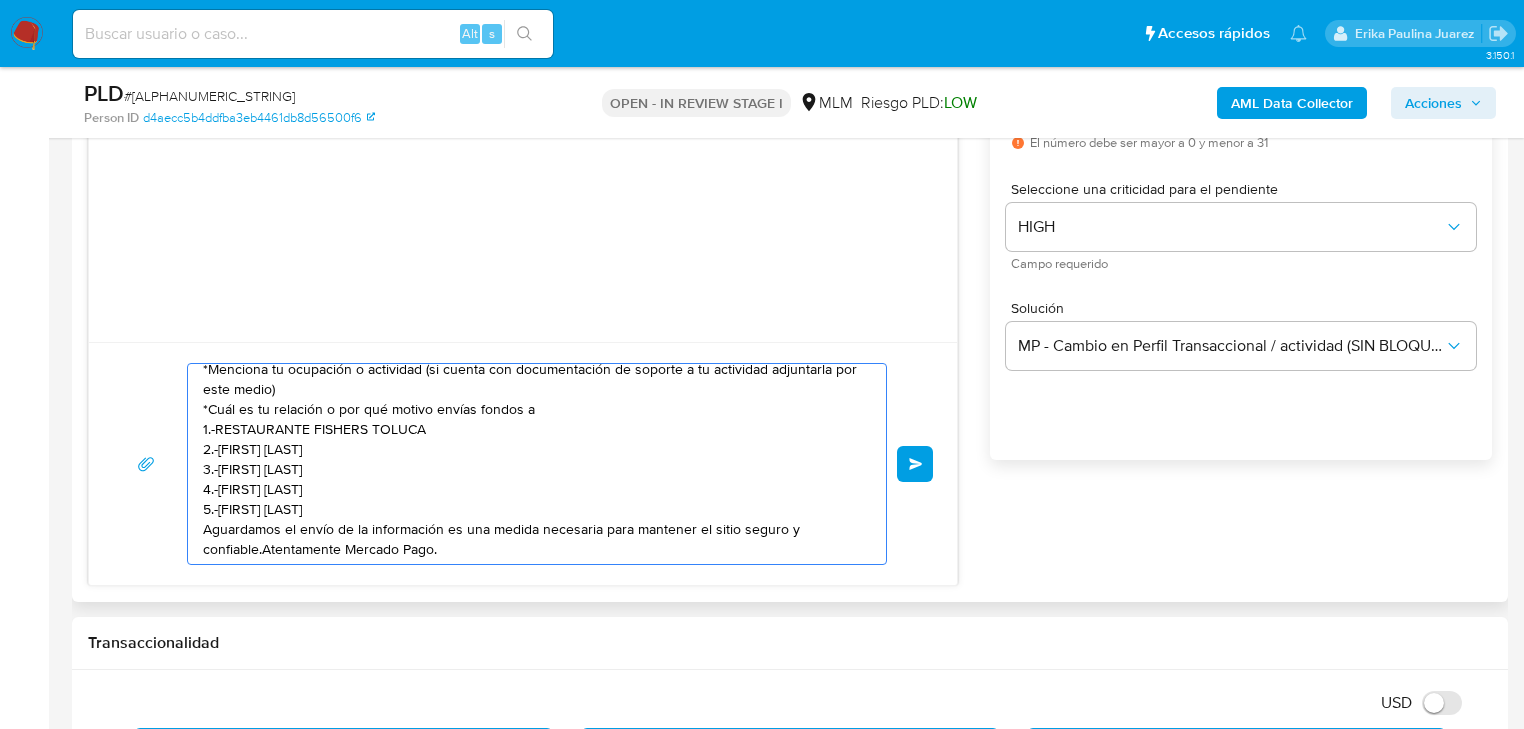 scroll, scrollTop: 54, scrollLeft: 0, axis: vertical 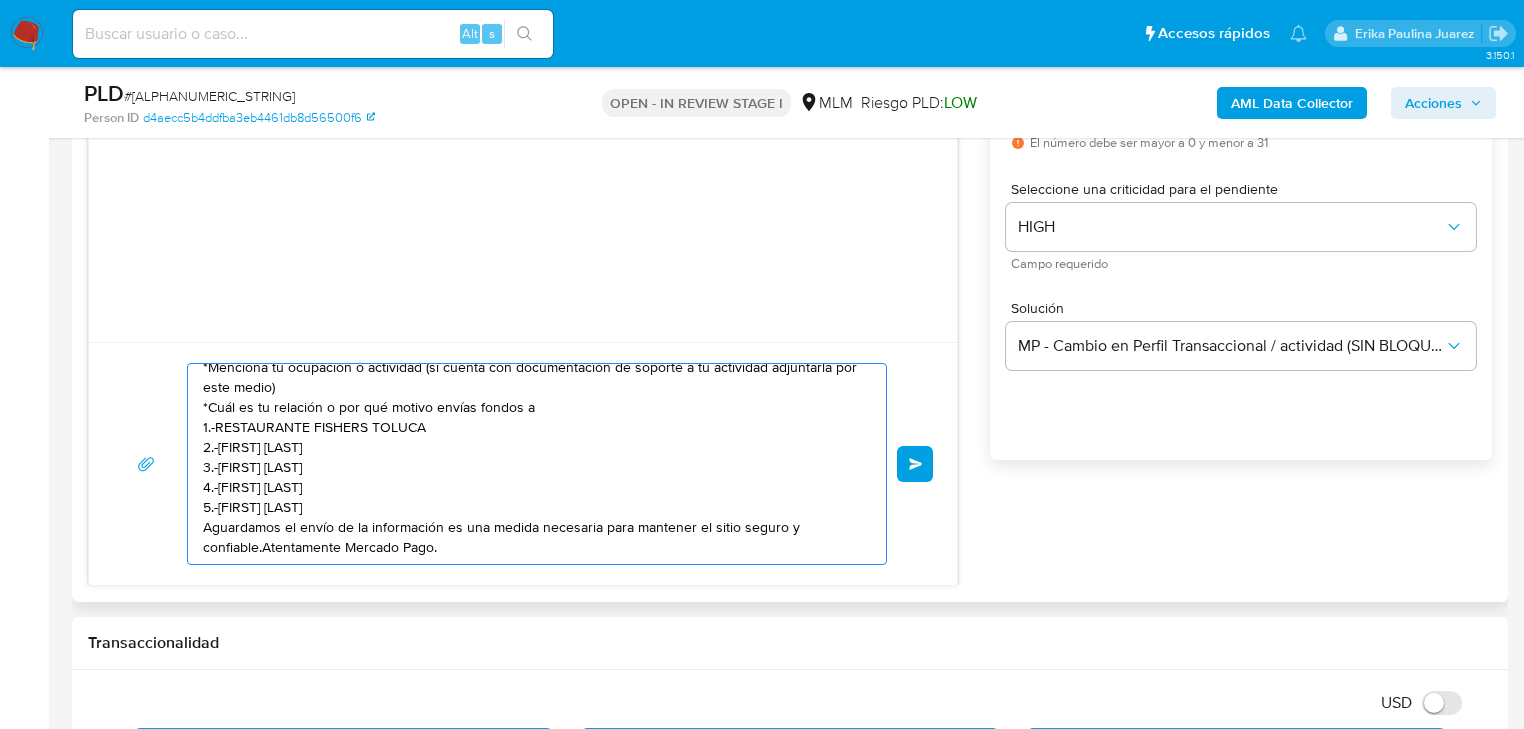 click on "Estimado Omar se ha identificado un cambio en el uso habitual de tu cuenta para garantizar la seguridad de esta y actualizar tus datos nos podrías compartir la siguiente información:
*Menciona tu ocupación o actividad (si cuenta con documentación de soporte a tu actividad adjuntarla por este medio)
*Cuál es tu relación o por qué motivo envías fondos a
1.-RESTAURANTE FISHERS TOLUCA
2.-[FIRST] [LAST]
3.-[FIRST] [LAST]
4.-[FIRST] [LAST]
5.-[FIRST] [LAST]
Aguardamos el envío de la información es una medida necesaria para mantener el sitio seguro y confiable.Atentamente Mercado Pago." at bounding box center [532, 464] 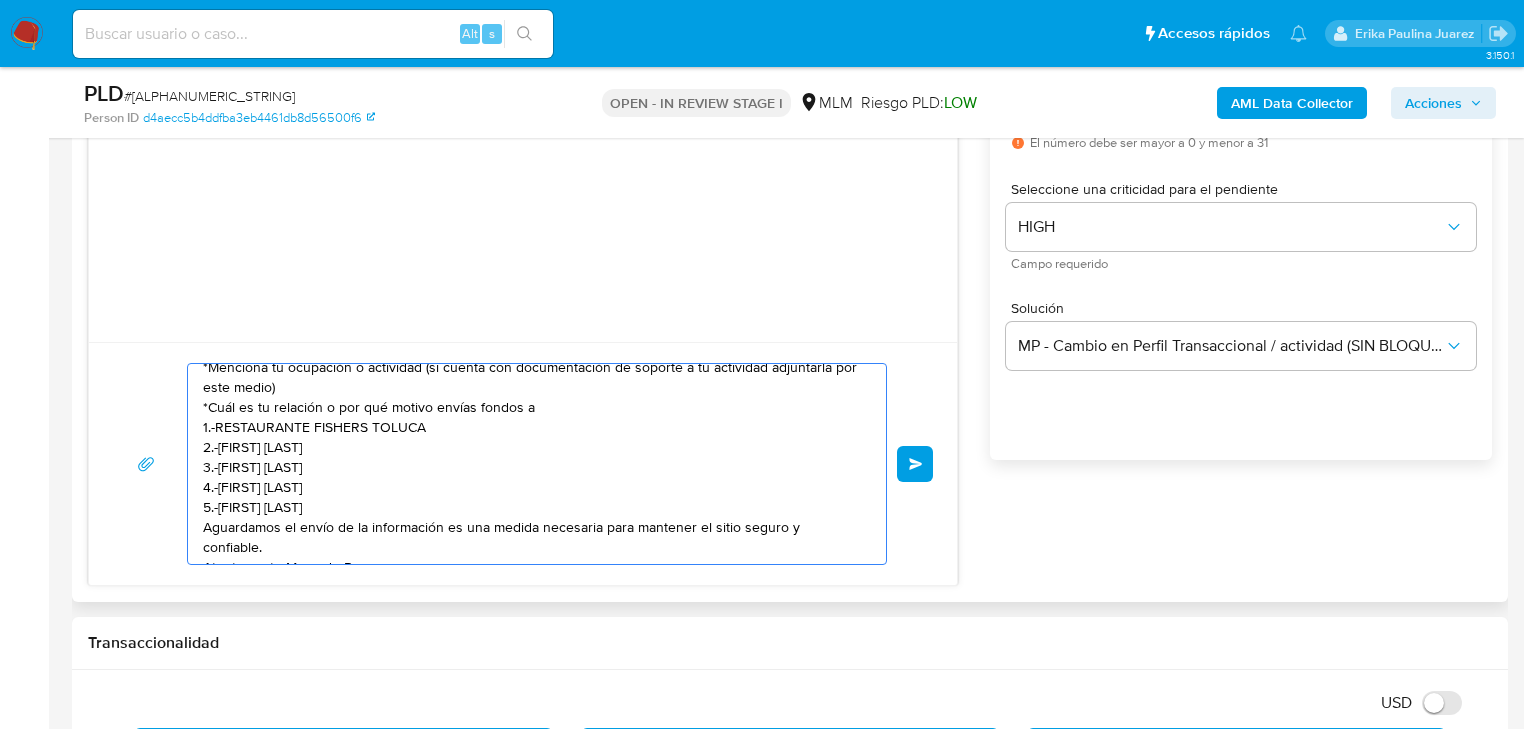 scroll, scrollTop: 67, scrollLeft: 0, axis: vertical 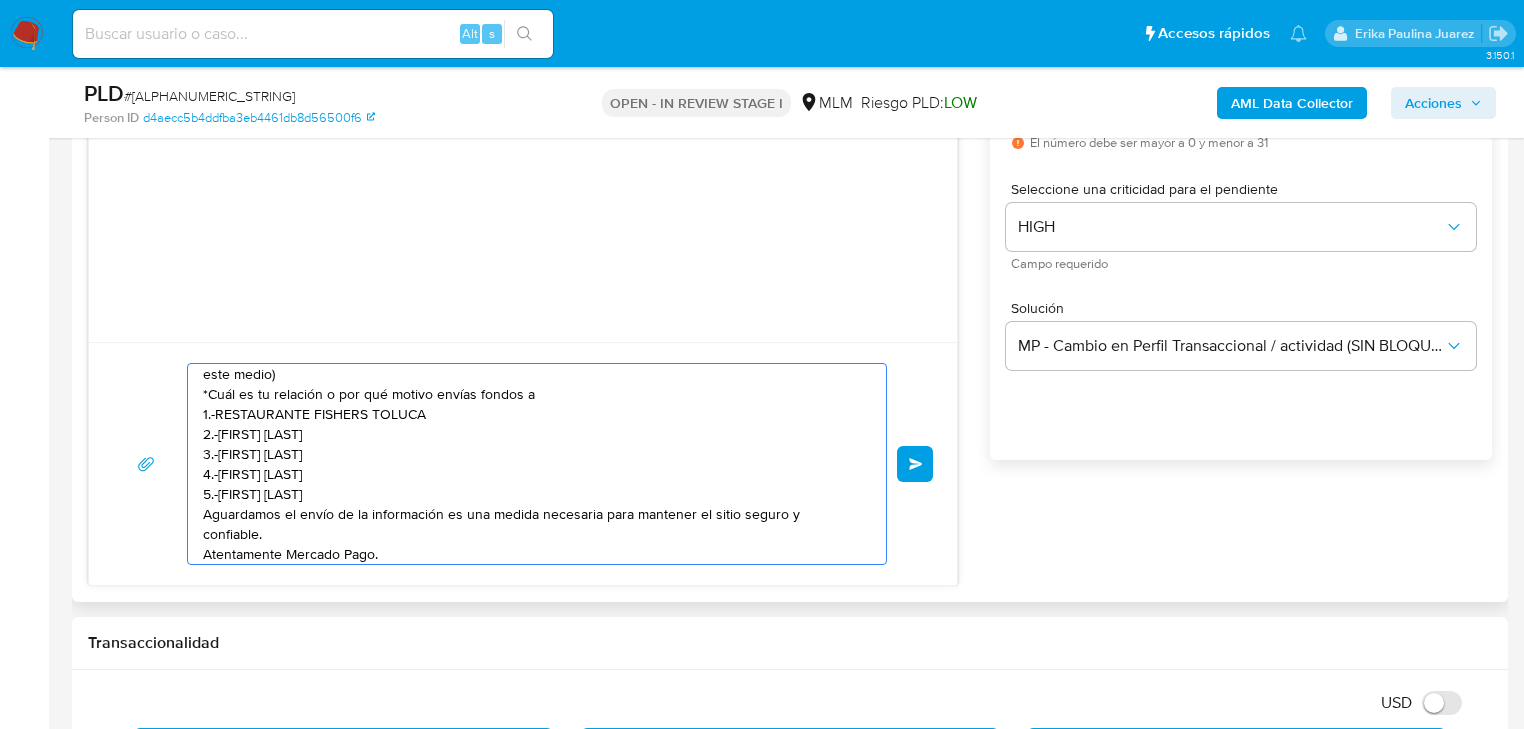 click on "Estimado Omar  se ha identificado un cambio en el uso habitual de tu cuenta para garantizar la seguridad de esta y actualizar tus datos nos podrías compartir la siguiente información:
*Menciona tu ocupación o actividad (si cuenta con documentación de soporte a tu actividad adjuntarla por este medio)
*Cuál es tu relación o por qué motivo envías fondos a
1.-RESTAURANTE FISHERS TOLUCA
2.-[FIRST] [LAST]
3.-[FIRST] [LAST]
4.-[FIRST] [LAST]
5.-[FIRST] [LAST]
Aguardamos el envío de la información es una medida necesaria para mantener el sitio seguro y confiable.
Atentamente Mercado Pago." at bounding box center (532, 464) 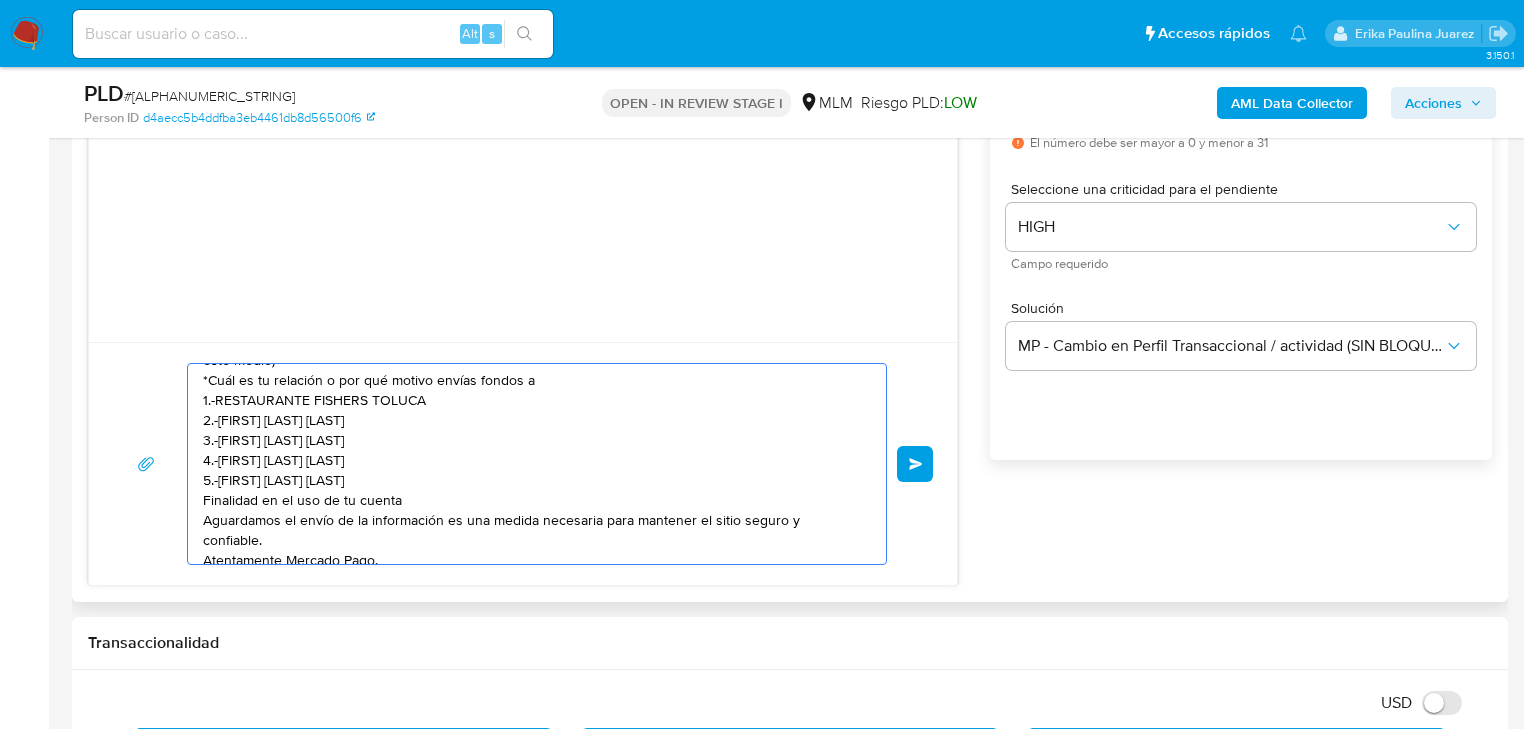 scroll, scrollTop: 94, scrollLeft: 0, axis: vertical 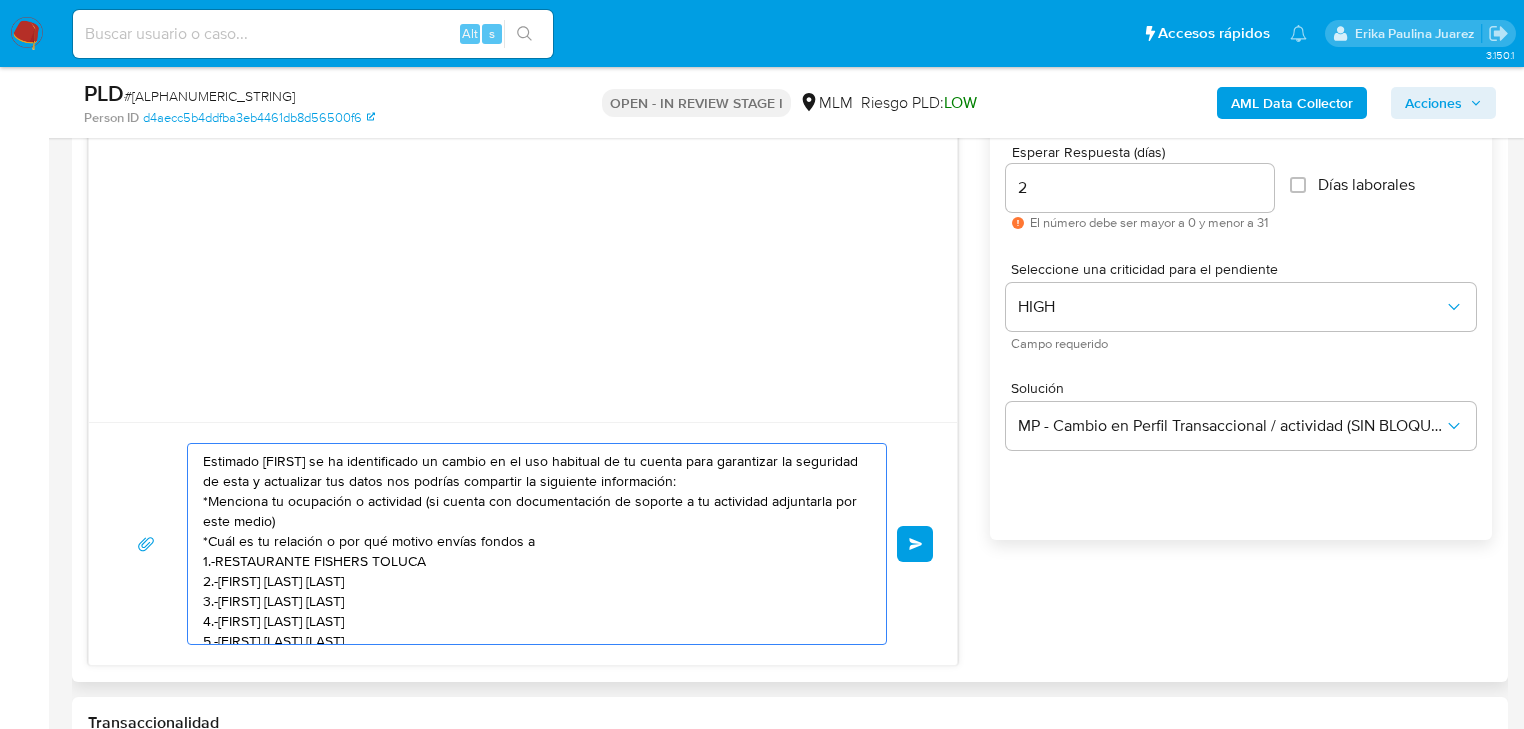type on "Estimado [FIRST] se ha identificado un cambio en el uso habitual de tu cuenta para garantizar la seguridad de esta y actualizar tus datos nos podrías compartir la siguiente información:
*Menciona tu ocupación o actividad (si cuenta con documentación de soporte a tu actividad adjuntarla por este medio)
*Cuál es tu relación o por qué motivo envías fondos a
1.-RESTAURANTE FISHERS TOLUCA
2.-[FIRST] [LAST] [LAST]
3.-[FIRST] [LAST] [LAST]
4.-[FIRST] [LAST] [LAST]
5.-[FIRST] [LAST] [LAST]
Finalidad en el uso de tu cuenta
Aguardamos el envío de la información es una medida necesaria para mantener el sitio seguro y confiable.
Atentamente Mercado Pago." 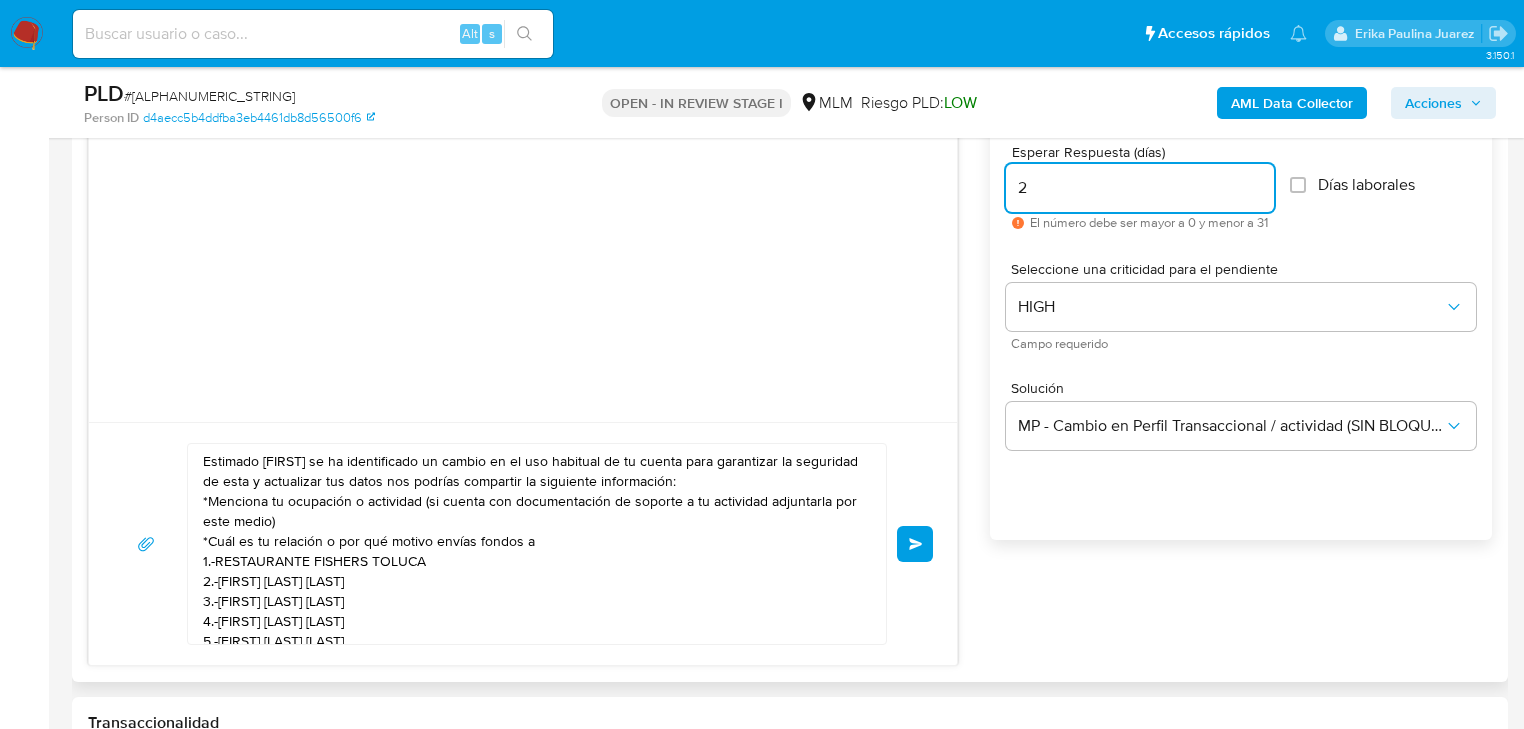 click on "2" at bounding box center [1140, 188] 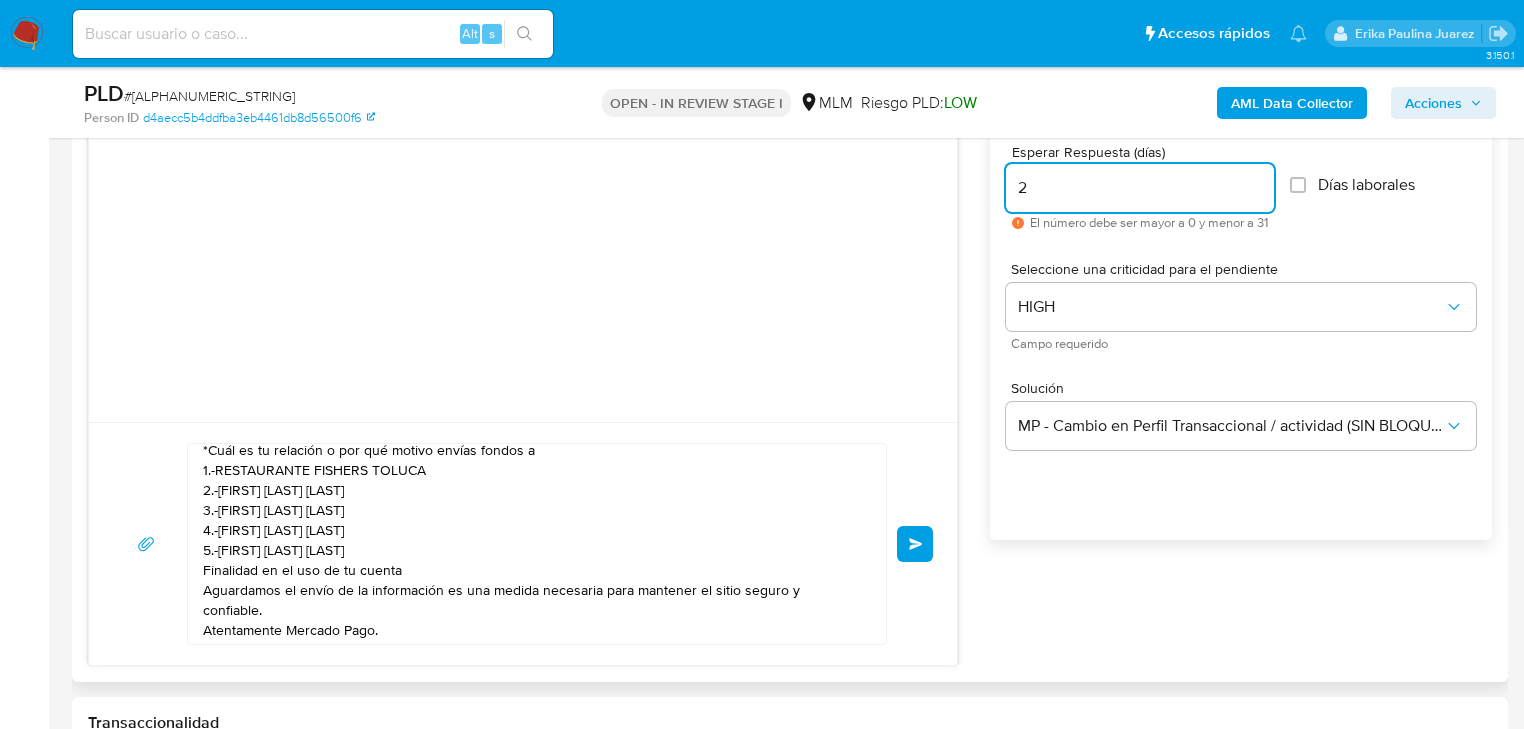 scroll, scrollTop: 94, scrollLeft: 0, axis: vertical 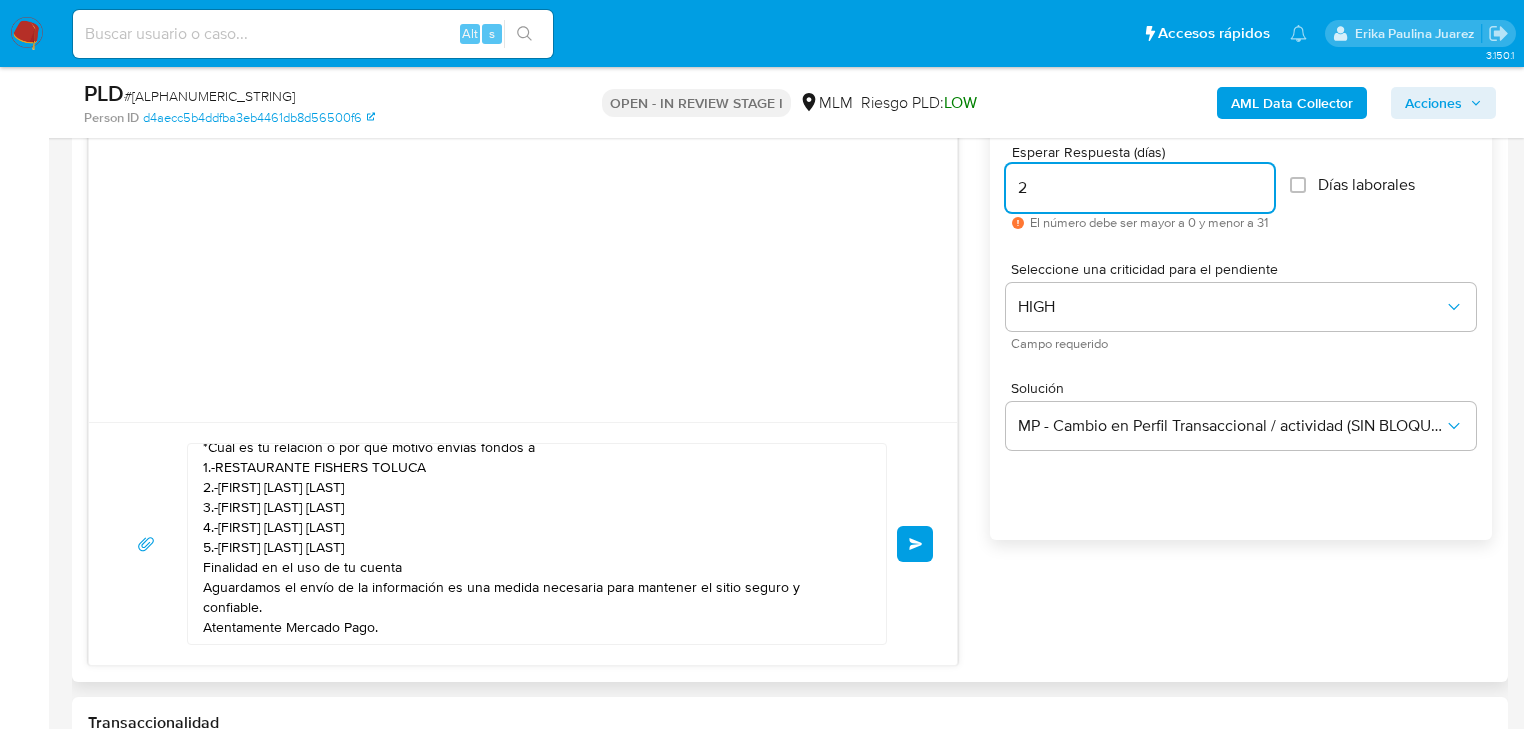 drag, startPoint x: 1012, startPoint y: 185, endPoint x: 963, endPoint y: 183, distance: 49.0408 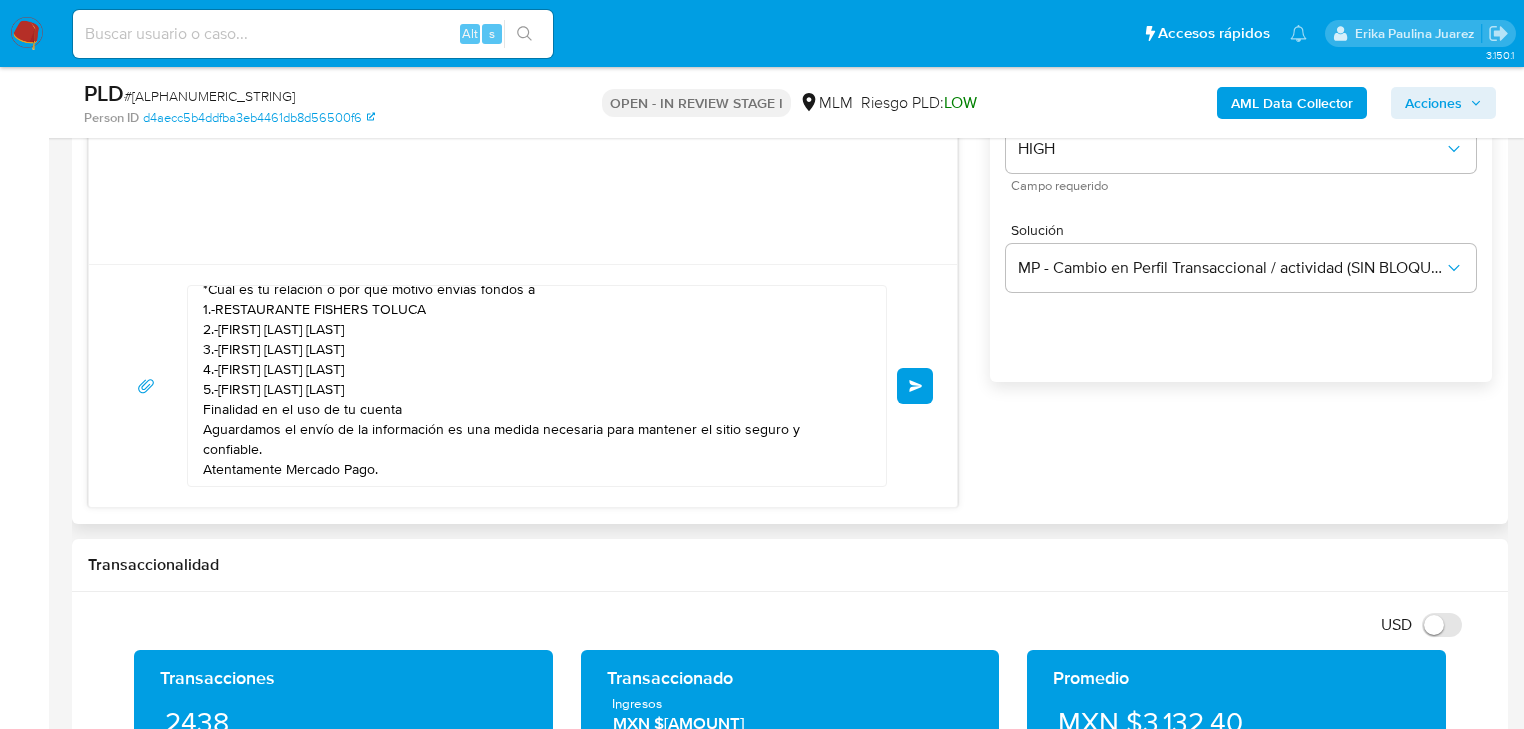 scroll, scrollTop: 1280, scrollLeft: 0, axis: vertical 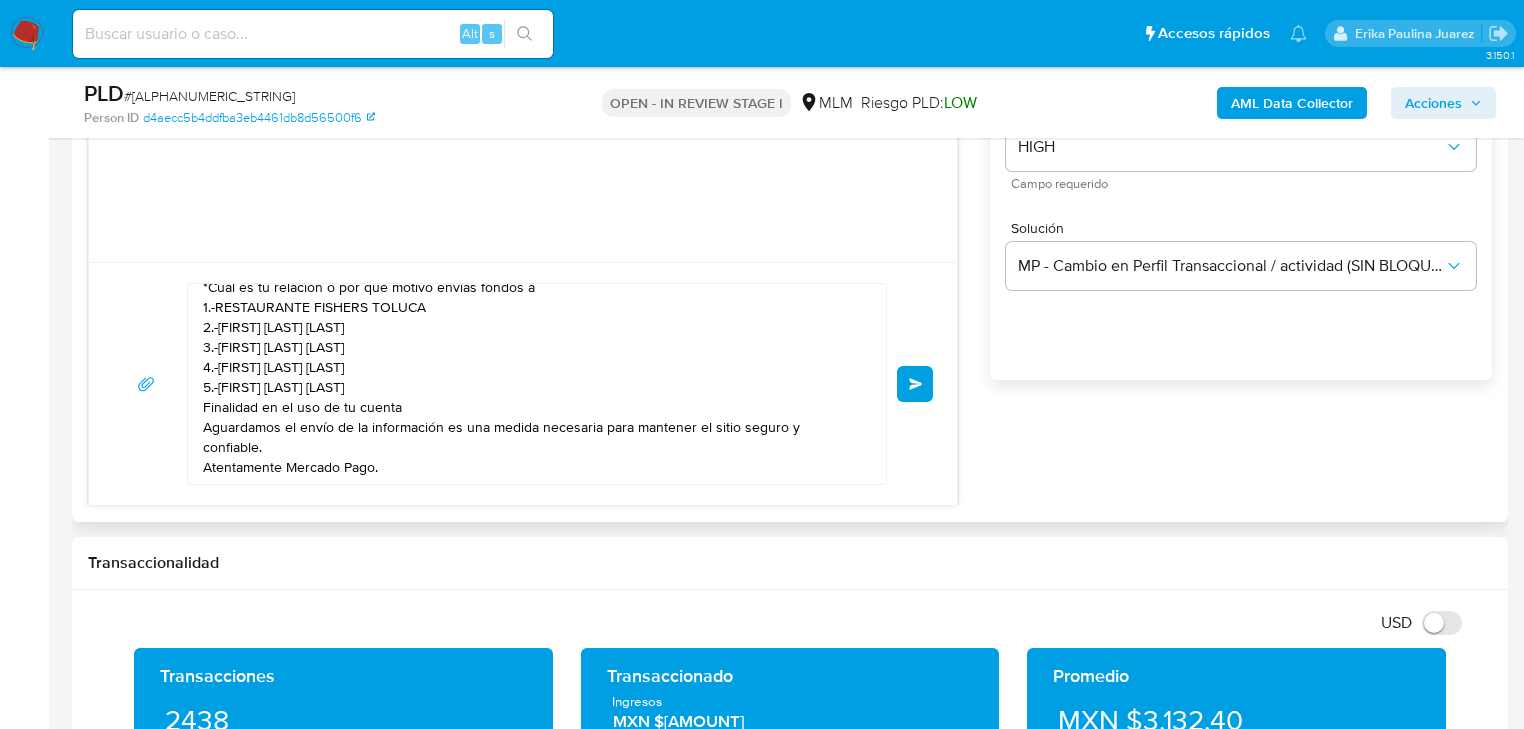type on "3" 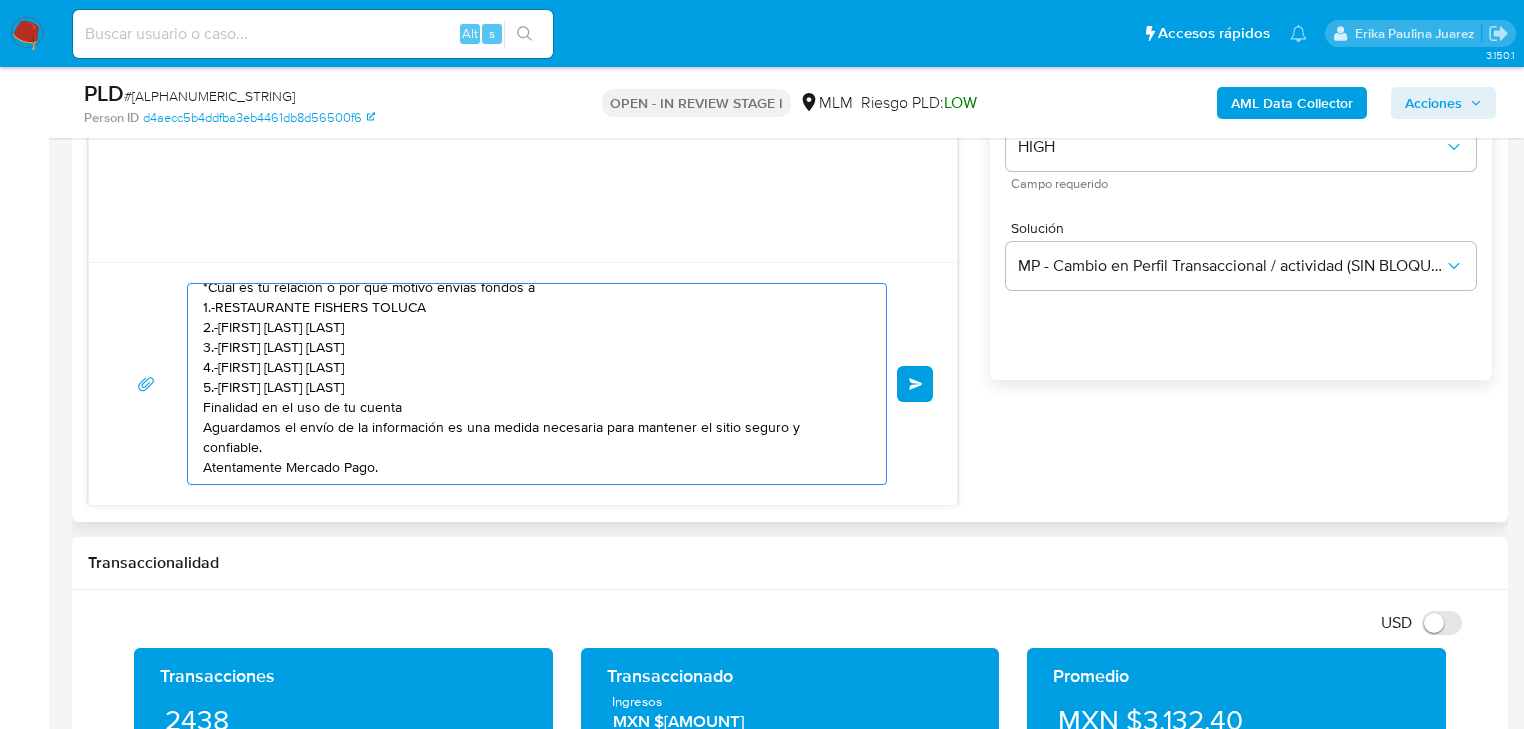 scroll, scrollTop: 0, scrollLeft: 0, axis: both 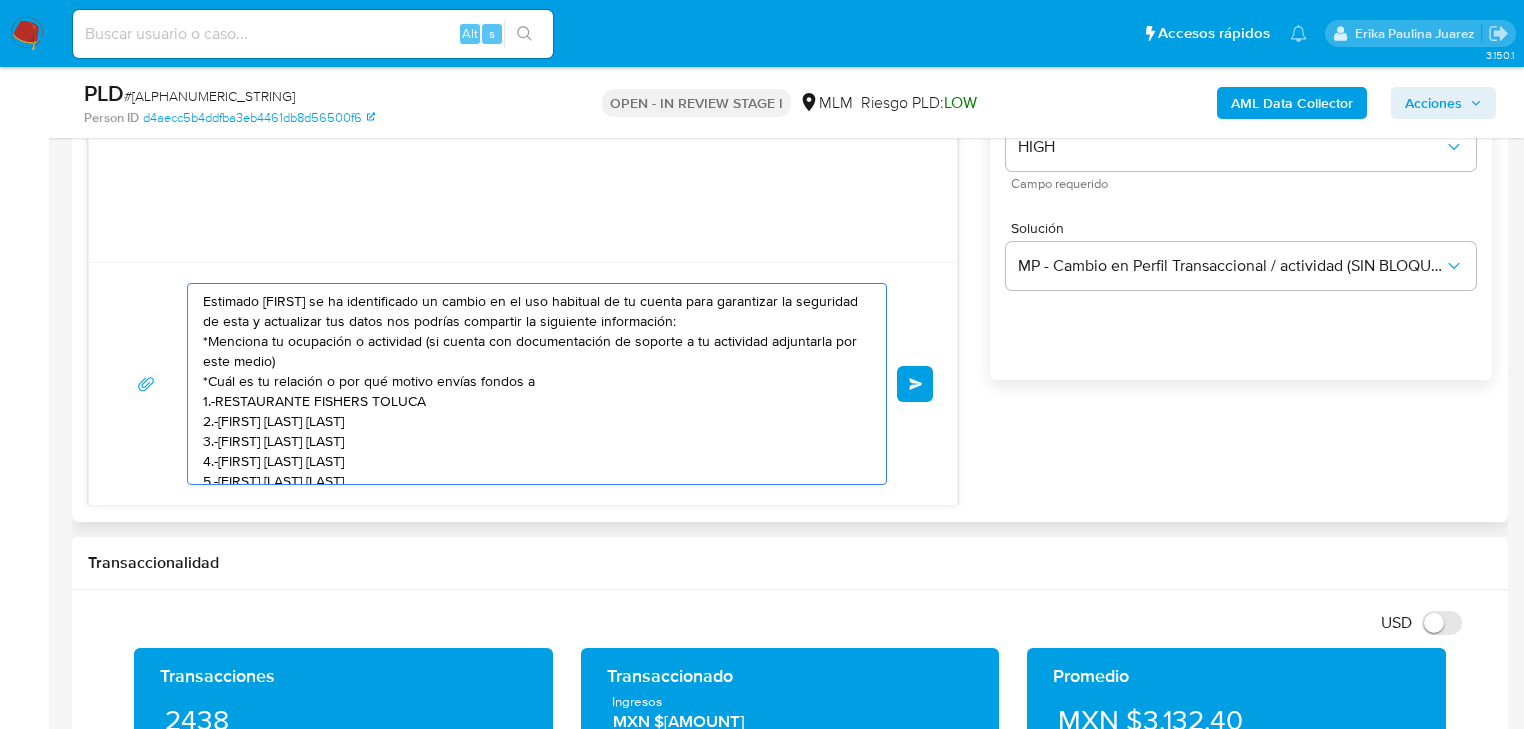drag, startPoint x: 358, startPoint y: 444, endPoint x: 165, endPoint y: 291, distance: 246.28845 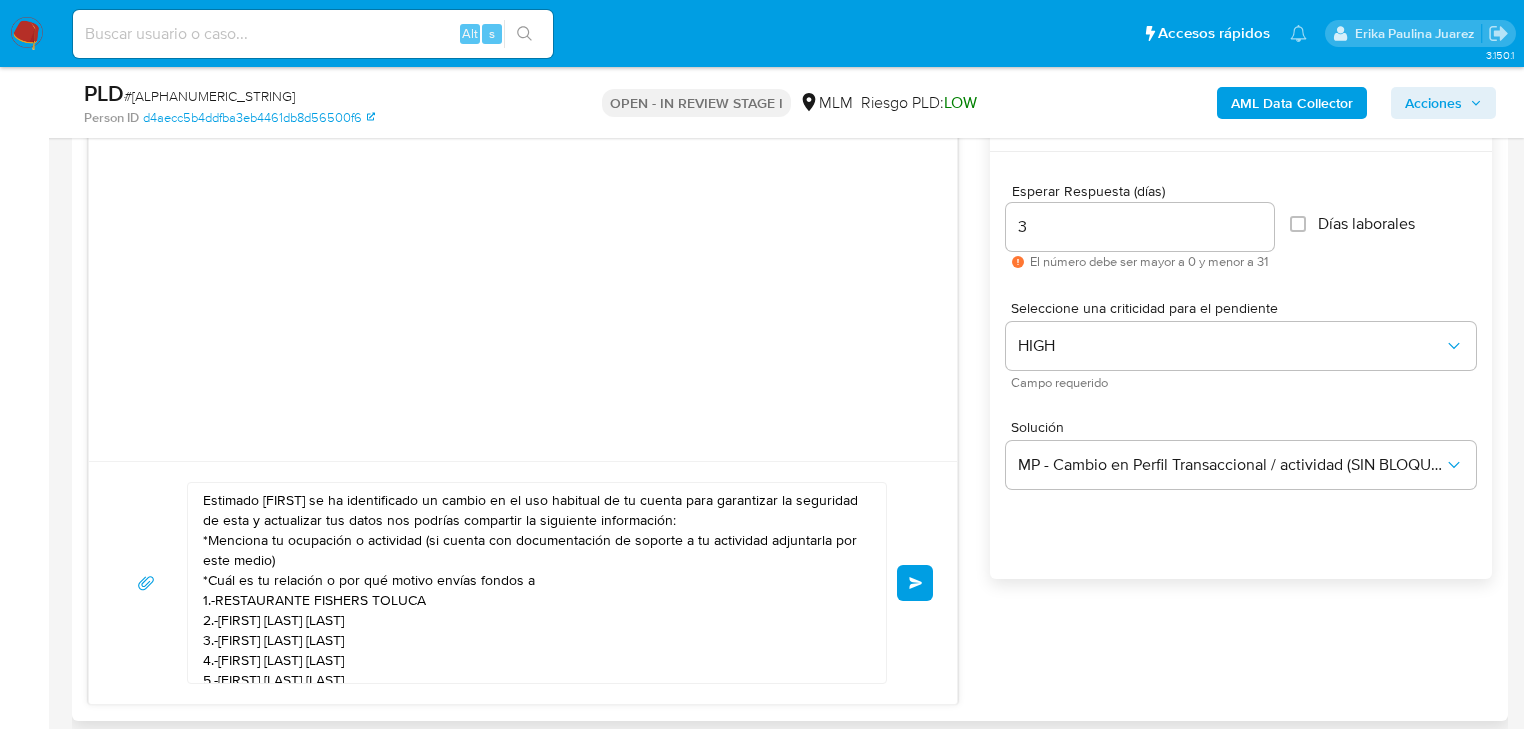 scroll, scrollTop: 960, scrollLeft: 0, axis: vertical 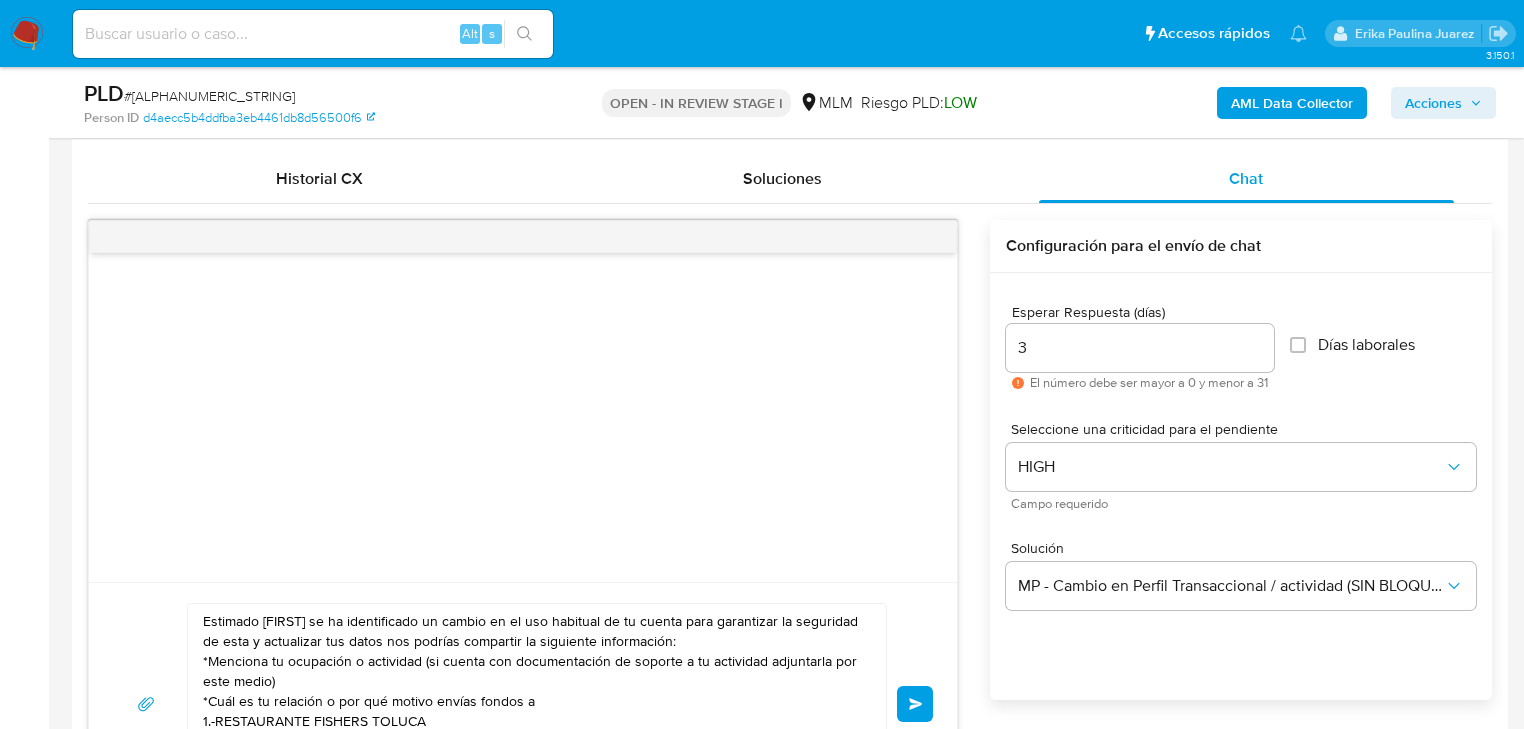 type 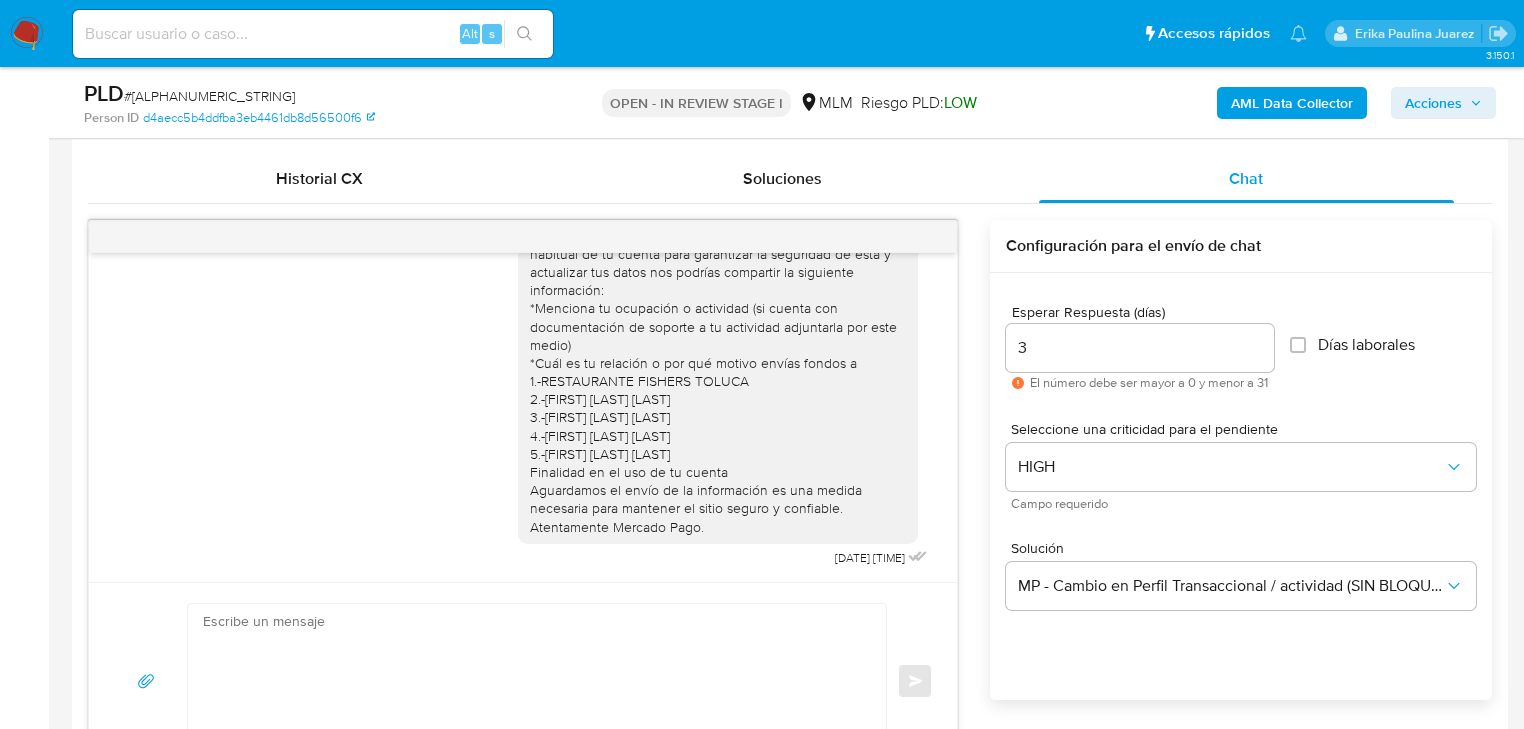 scroll, scrollTop: 0, scrollLeft: 0, axis: both 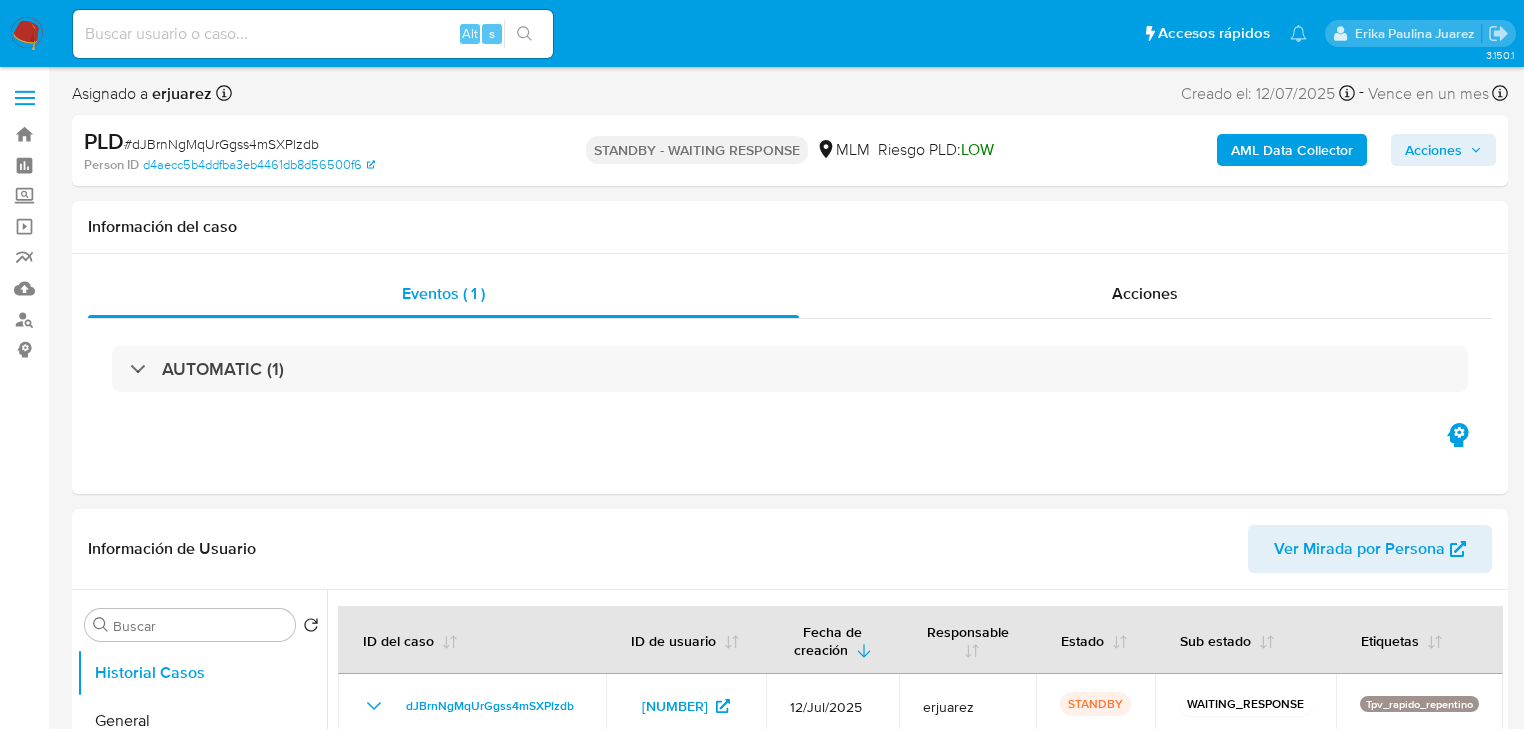 select on "10" 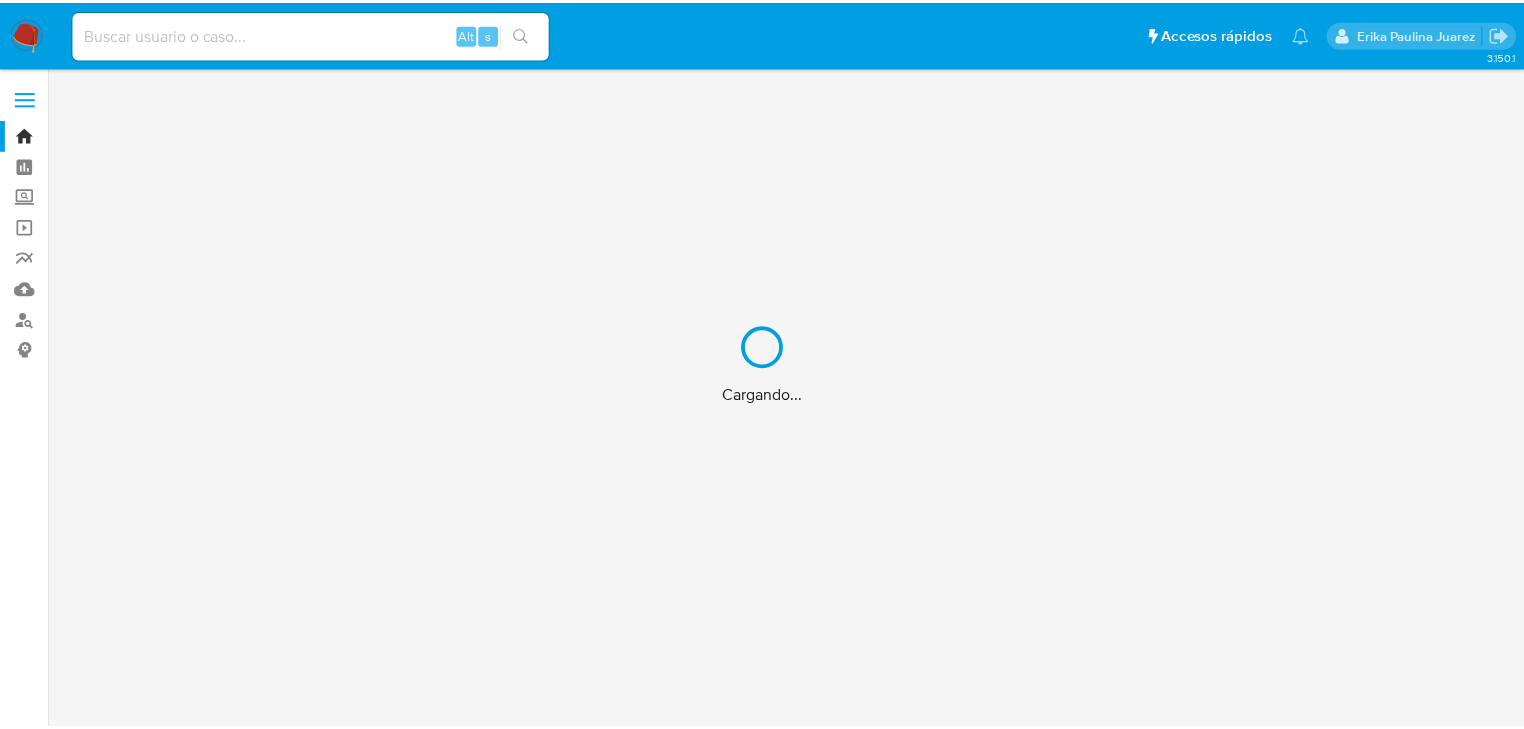 scroll, scrollTop: 0, scrollLeft: 0, axis: both 